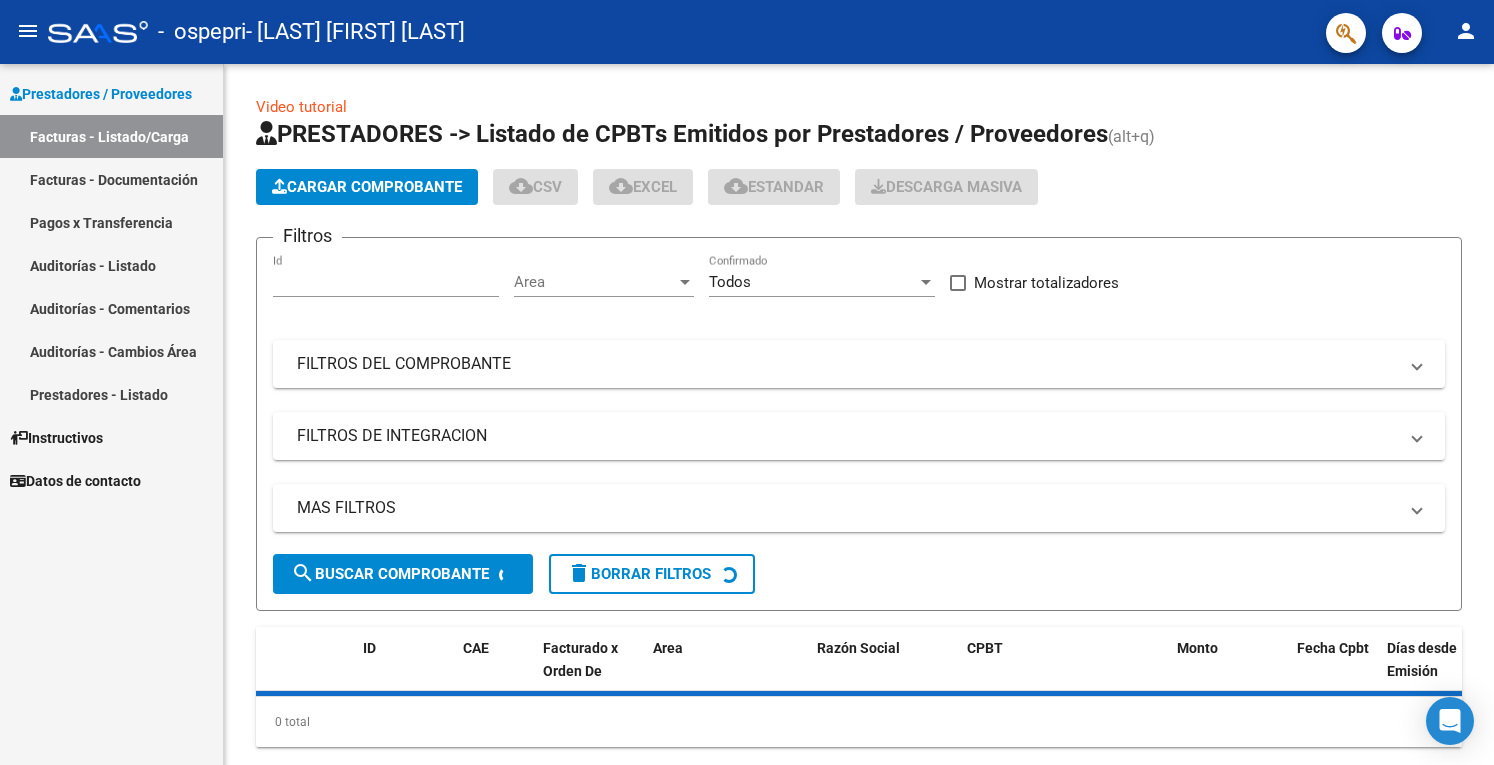 scroll, scrollTop: 0, scrollLeft: 0, axis: both 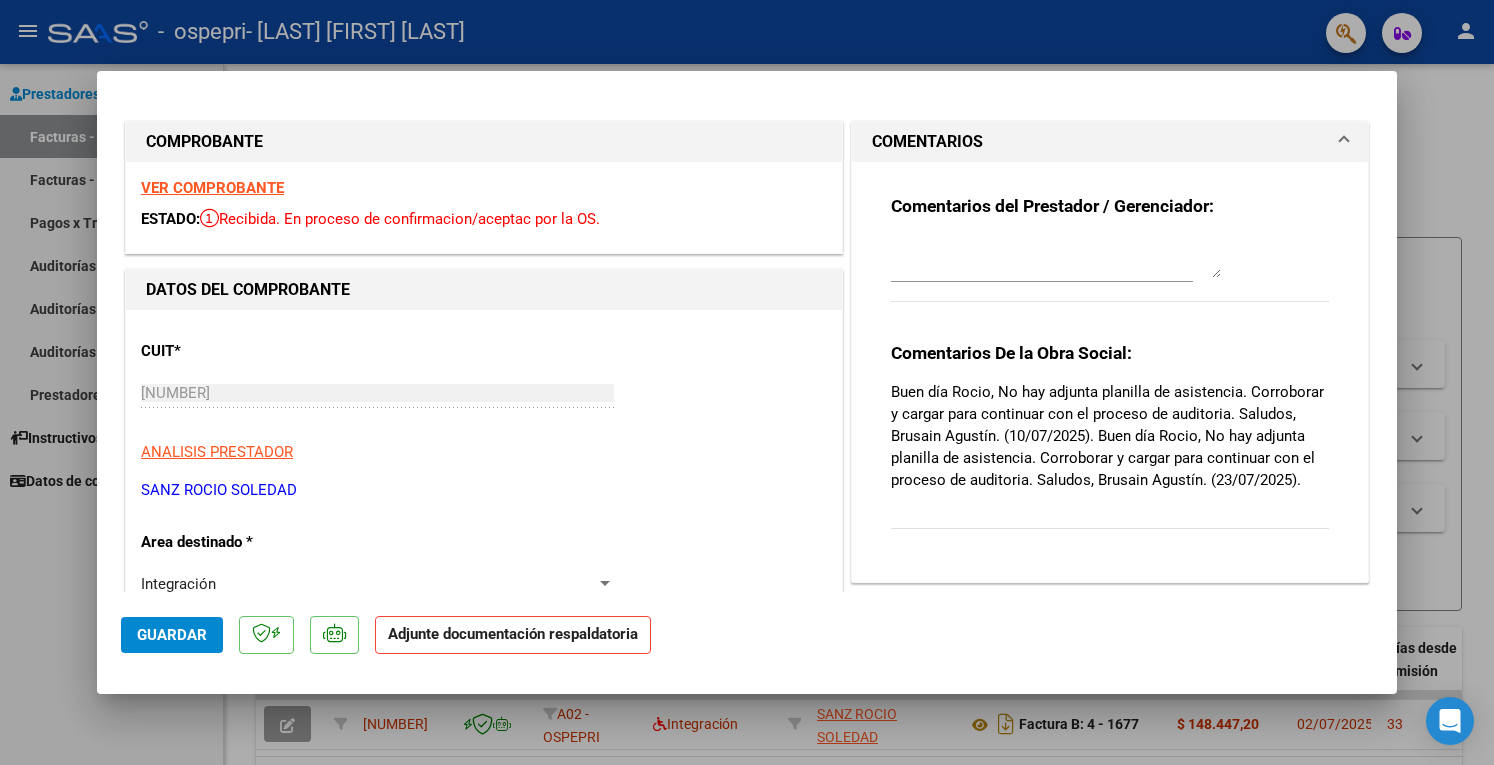 click at bounding box center (747, 382) 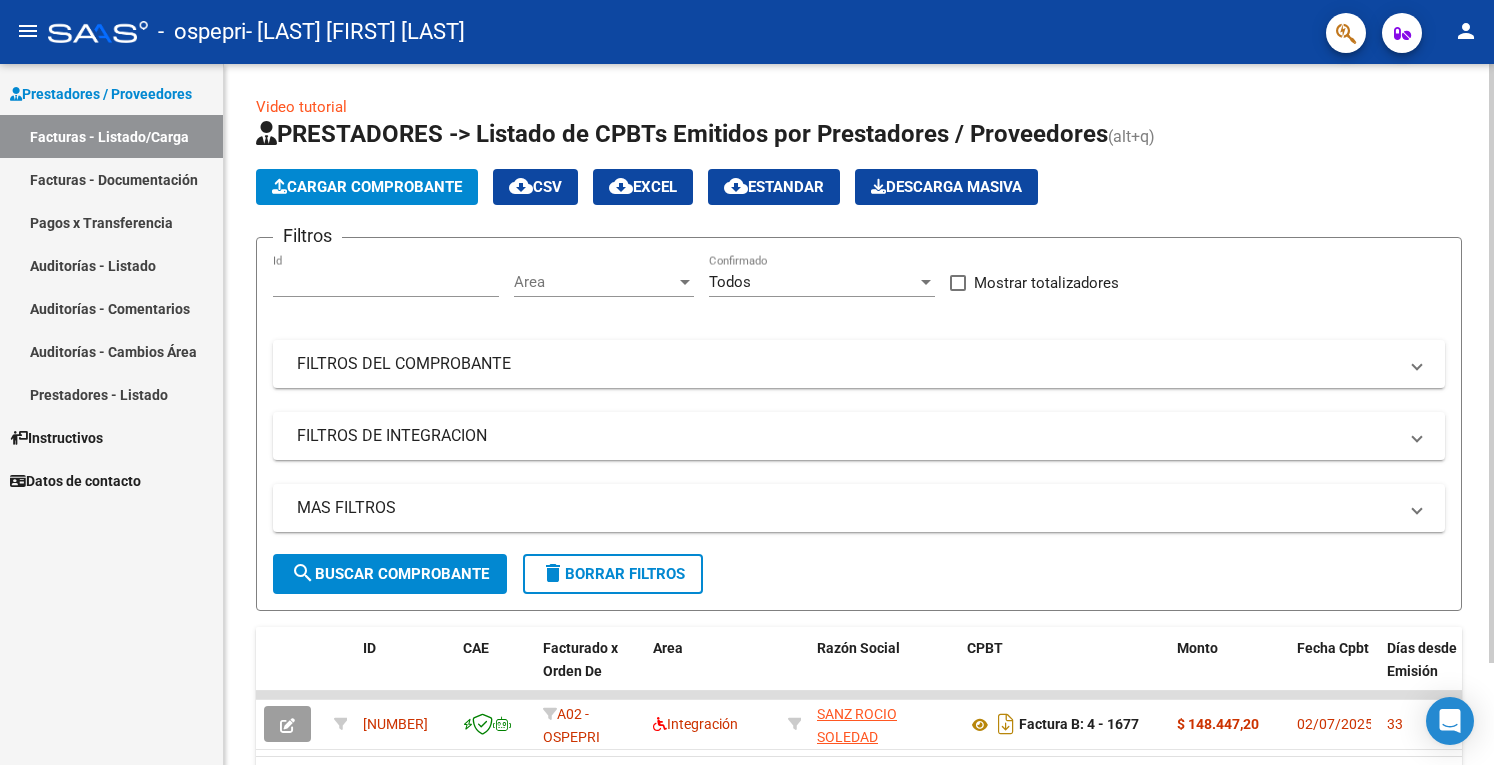 click on "Cargar Comprobante" 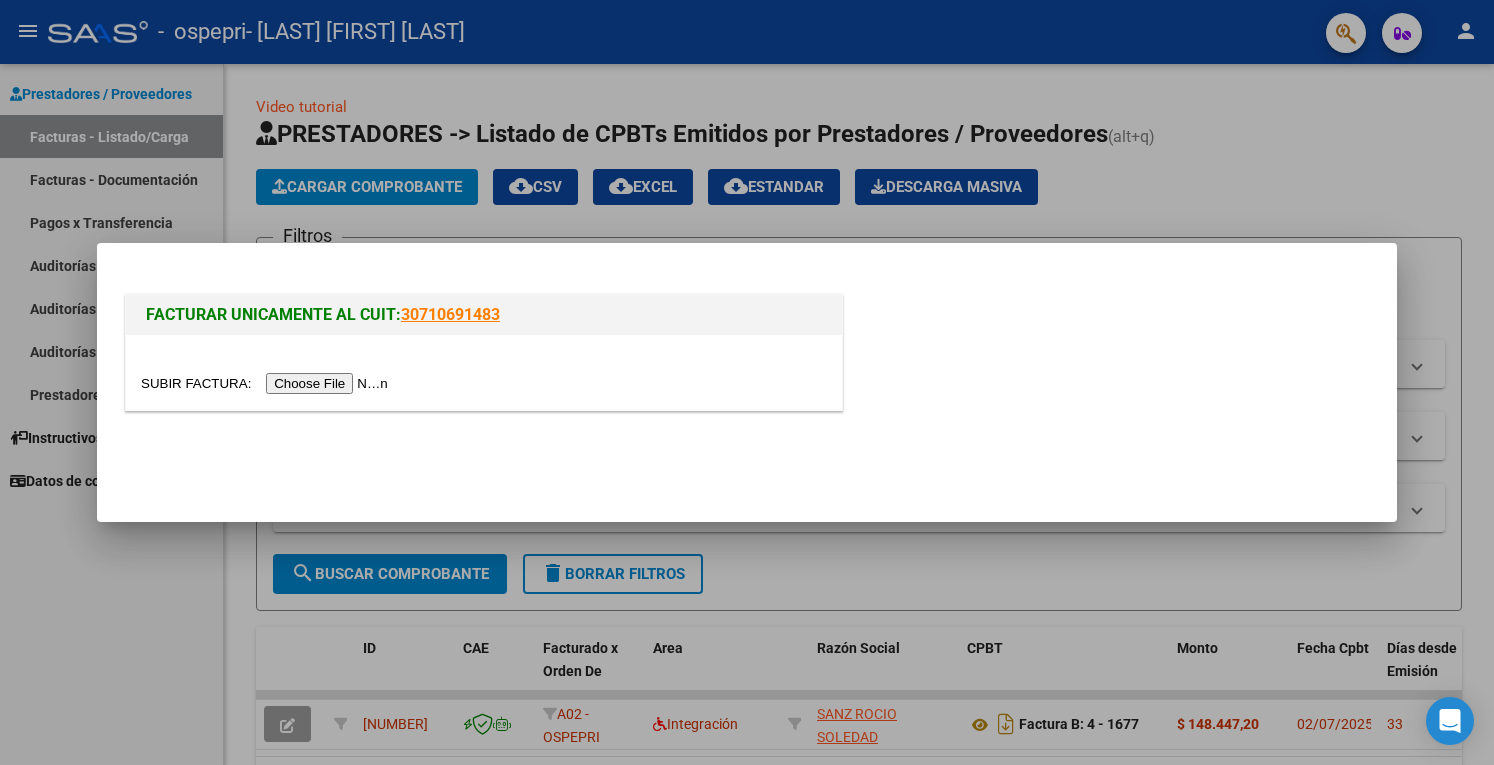 click at bounding box center [267, 383] 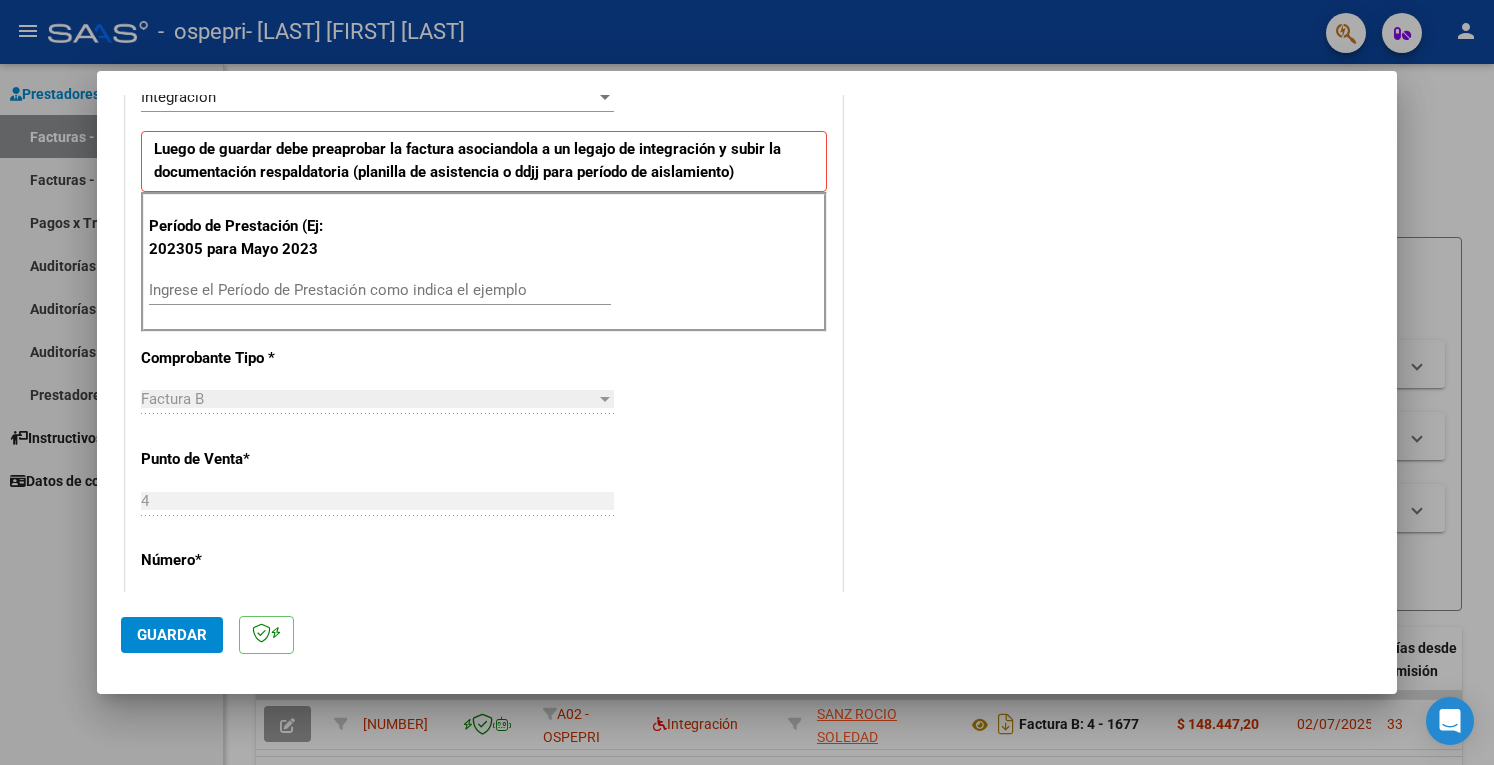 scroll, scrollTop: 400, scrollLeft: 0, axis: vertical 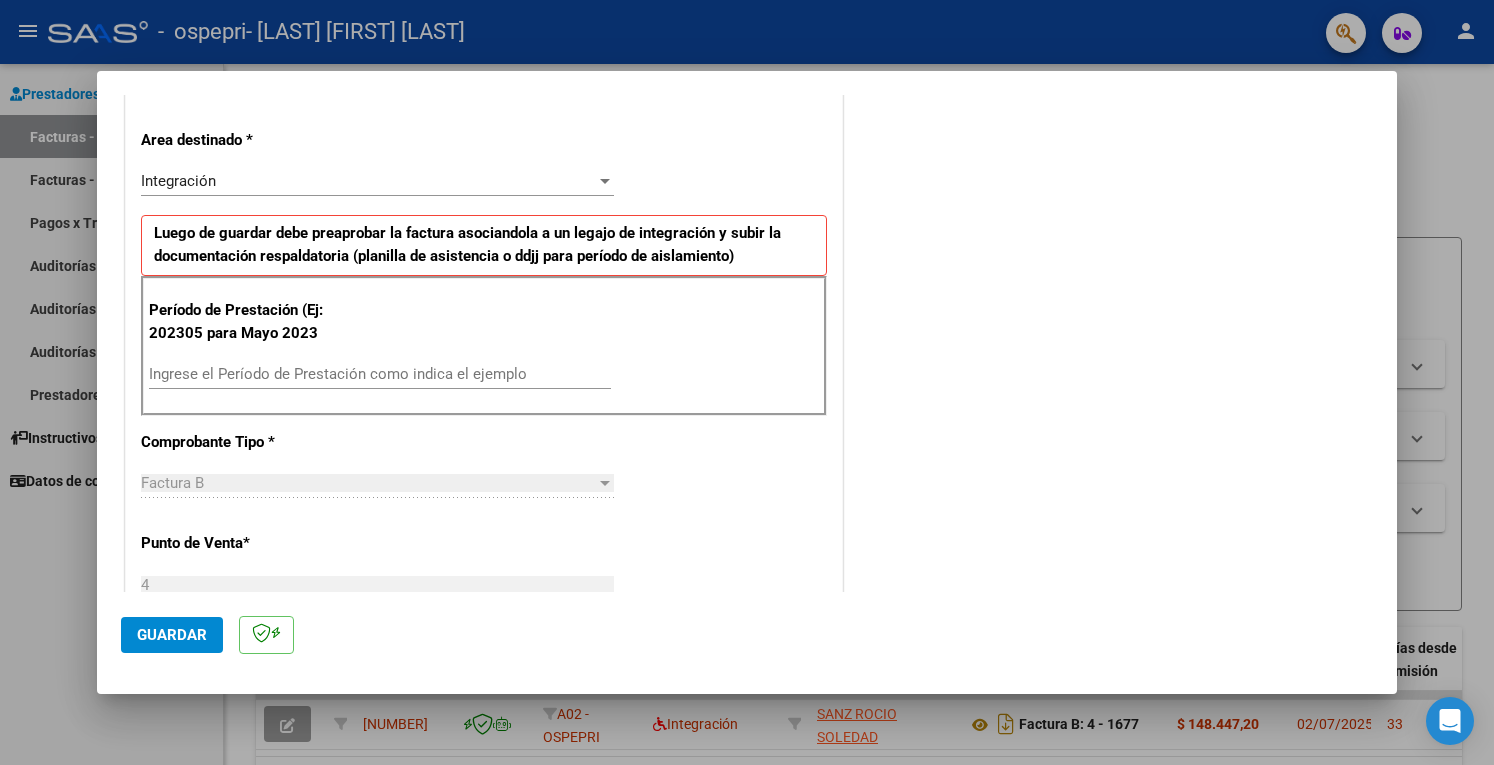 click on "Ingrese el Período de Prestación como indica el ejemplo" at bounding box center (380, 374) 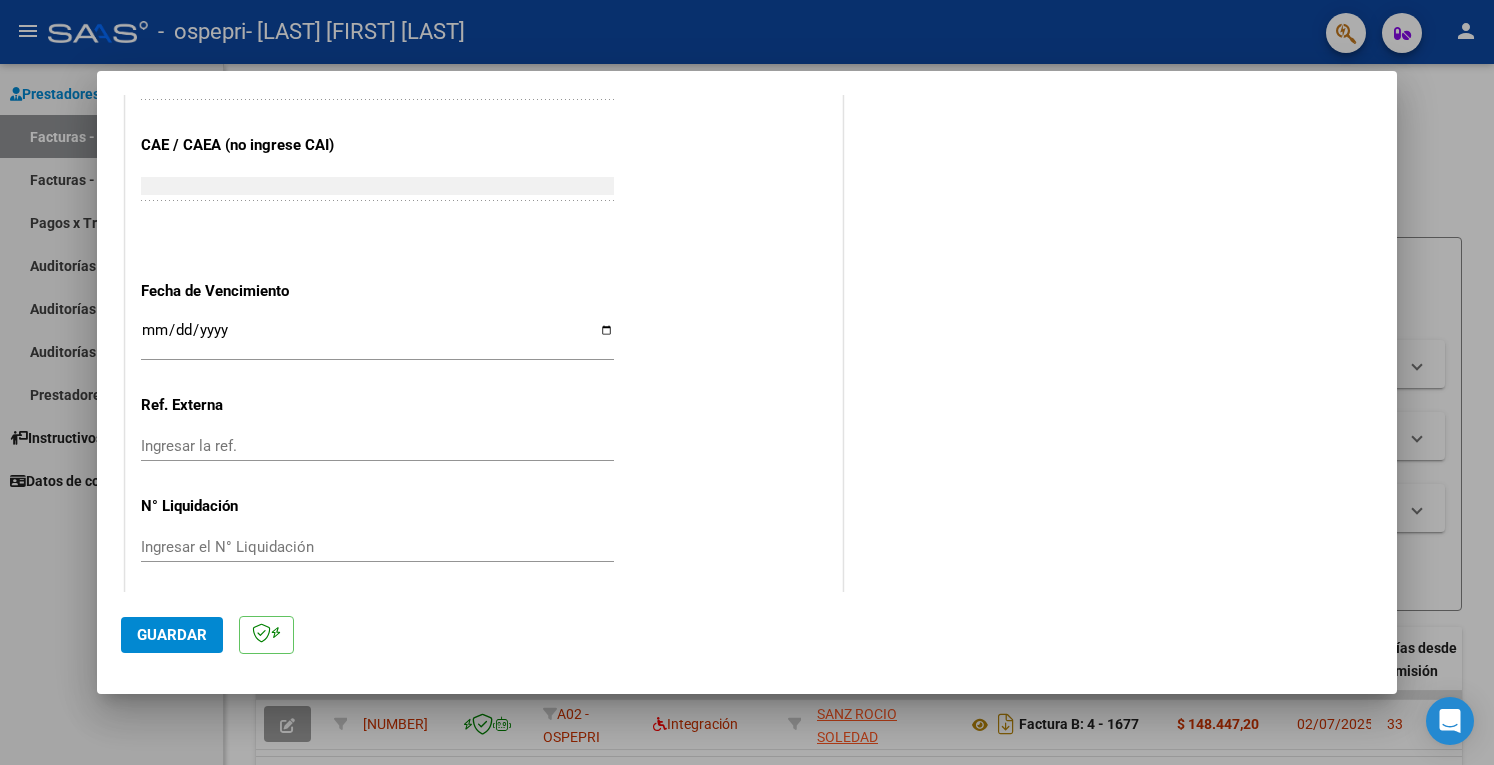 scroll, scrollTop: 1220, scrollLeft: 0, axis: vertical 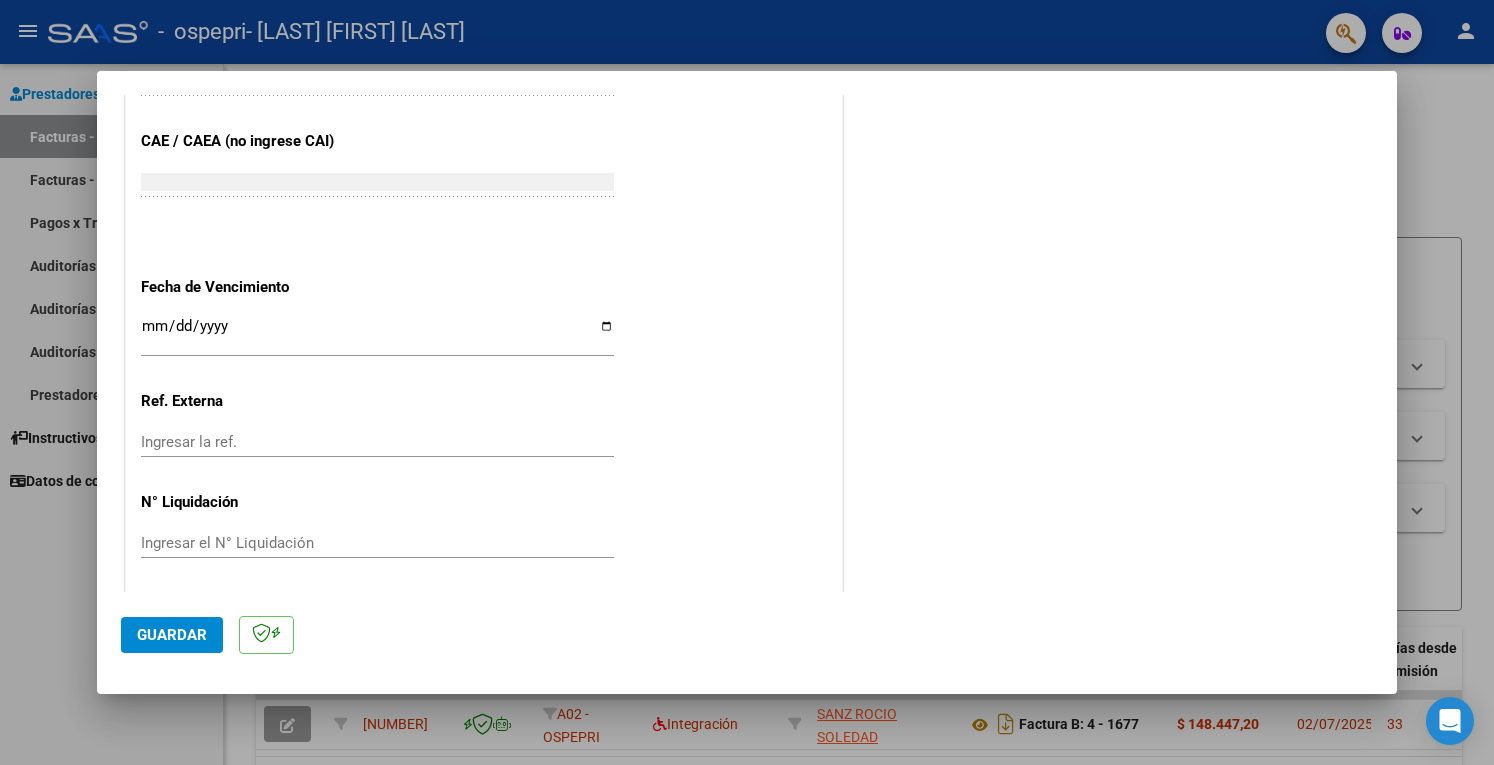 type on "202507" 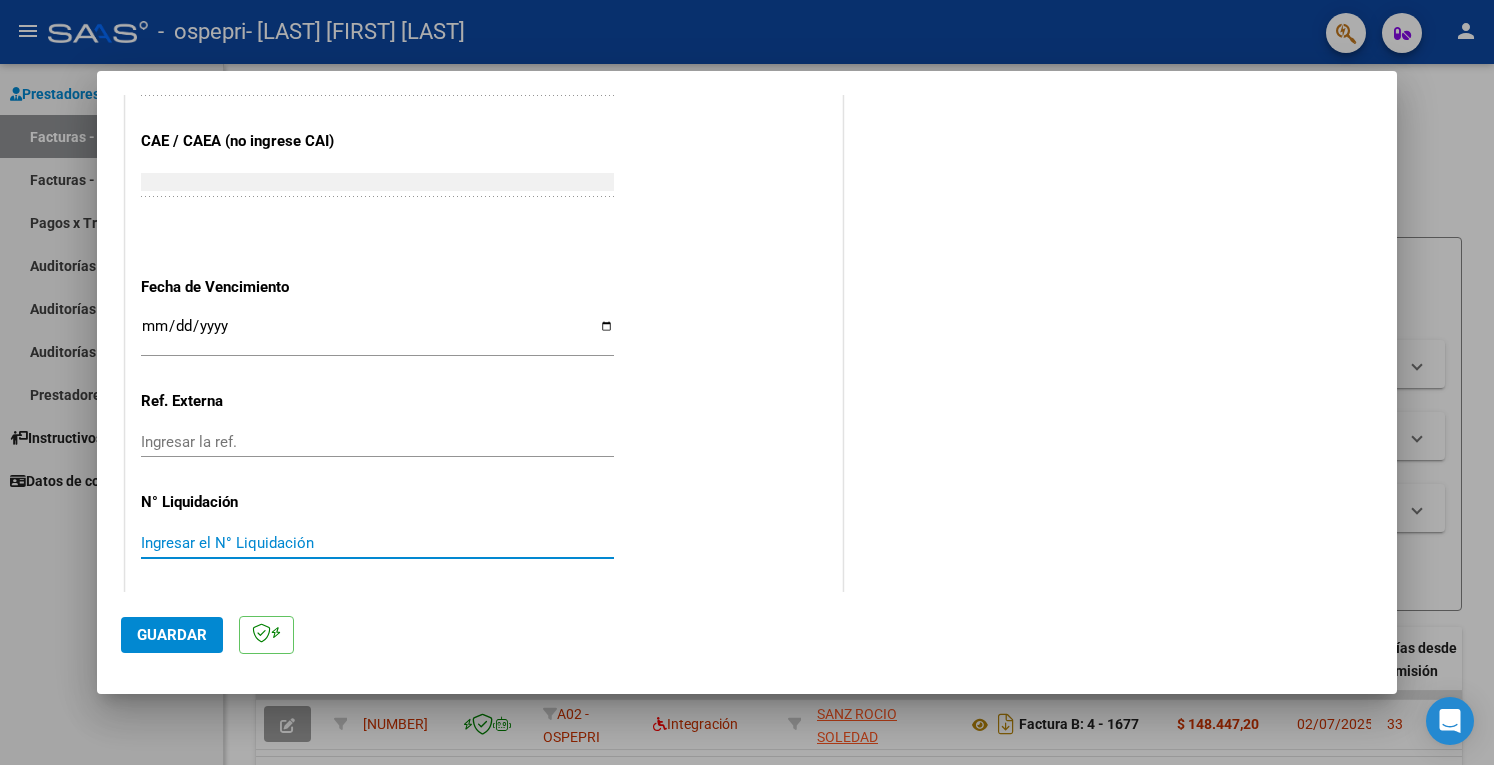paste on "266033" 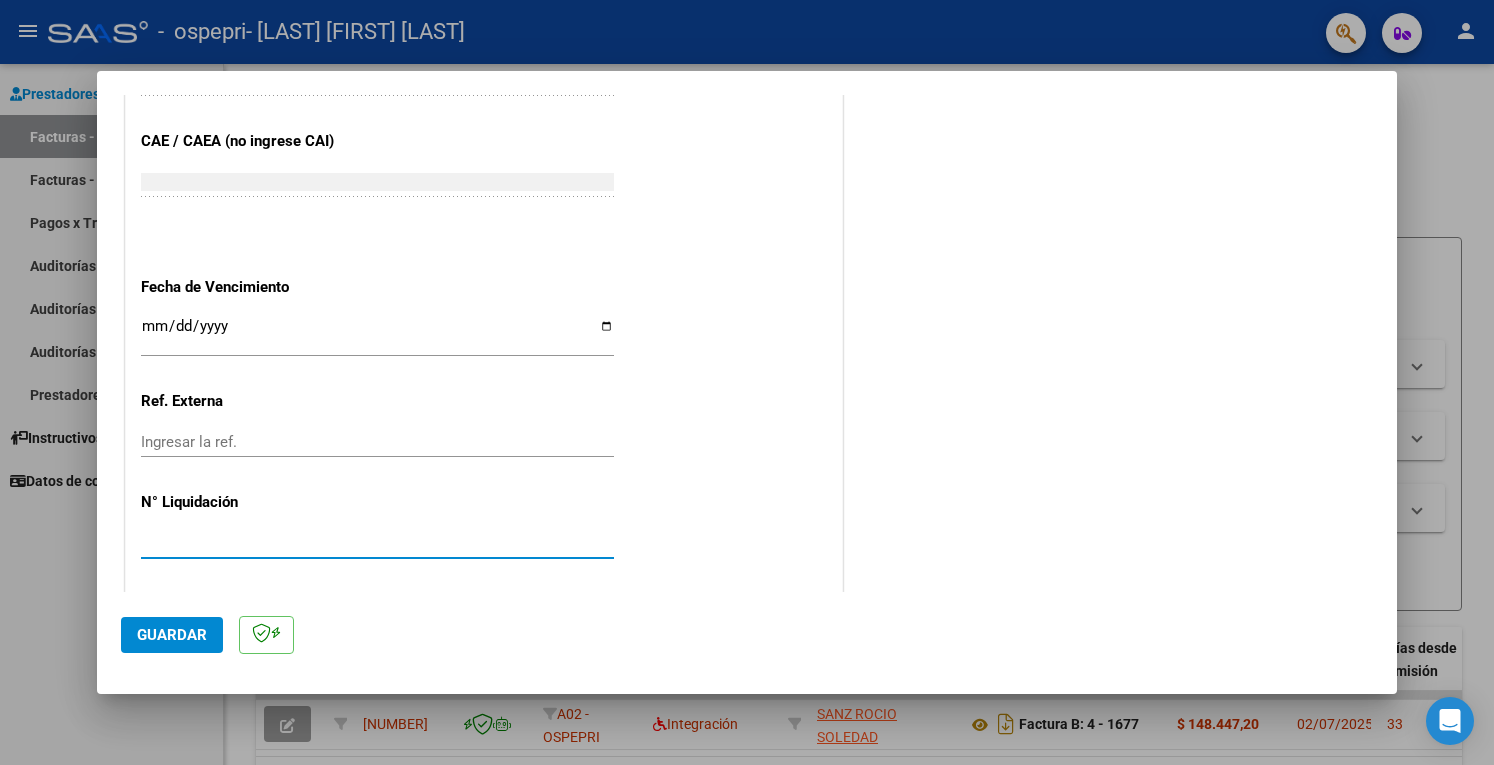 type on "266033" 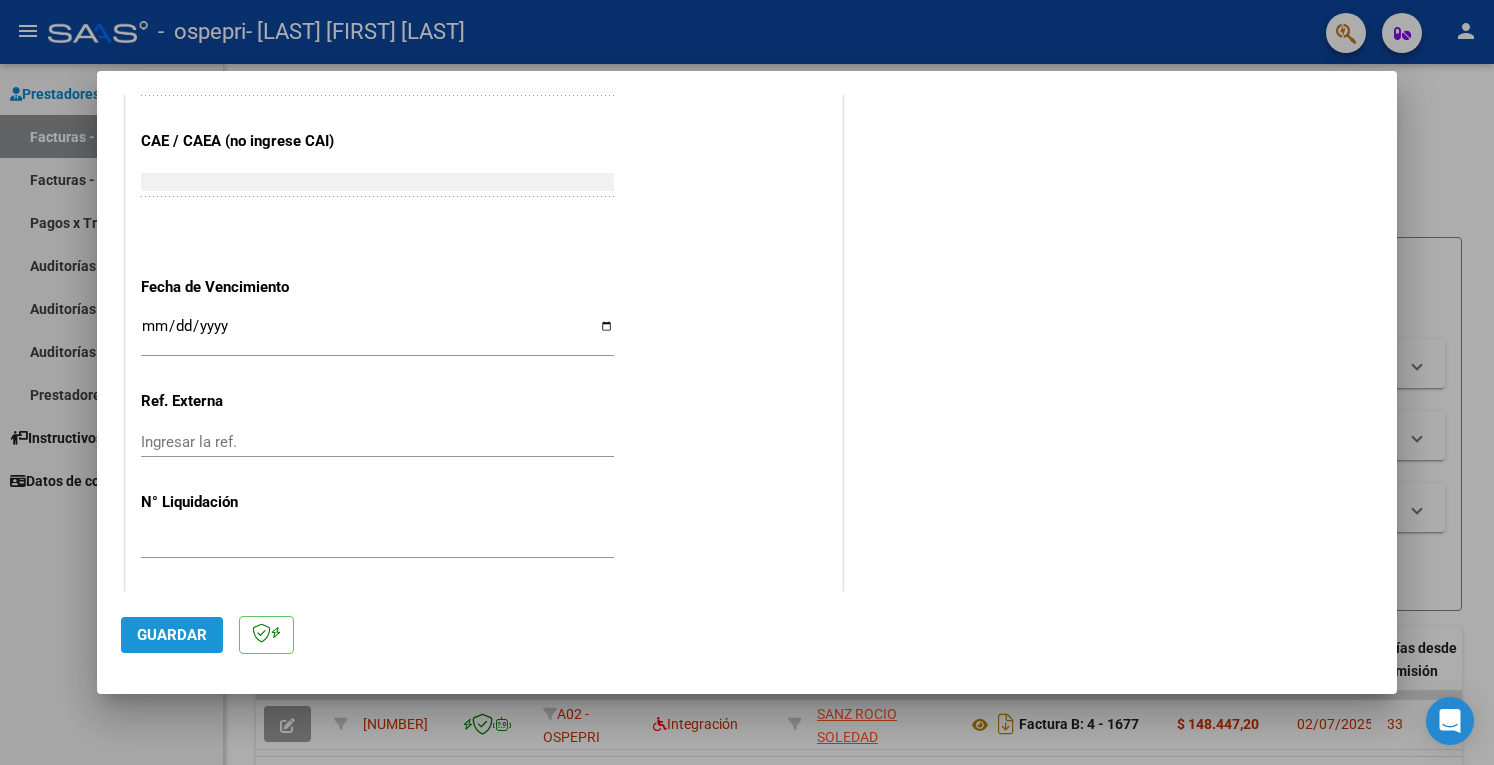 click on "Guardar" 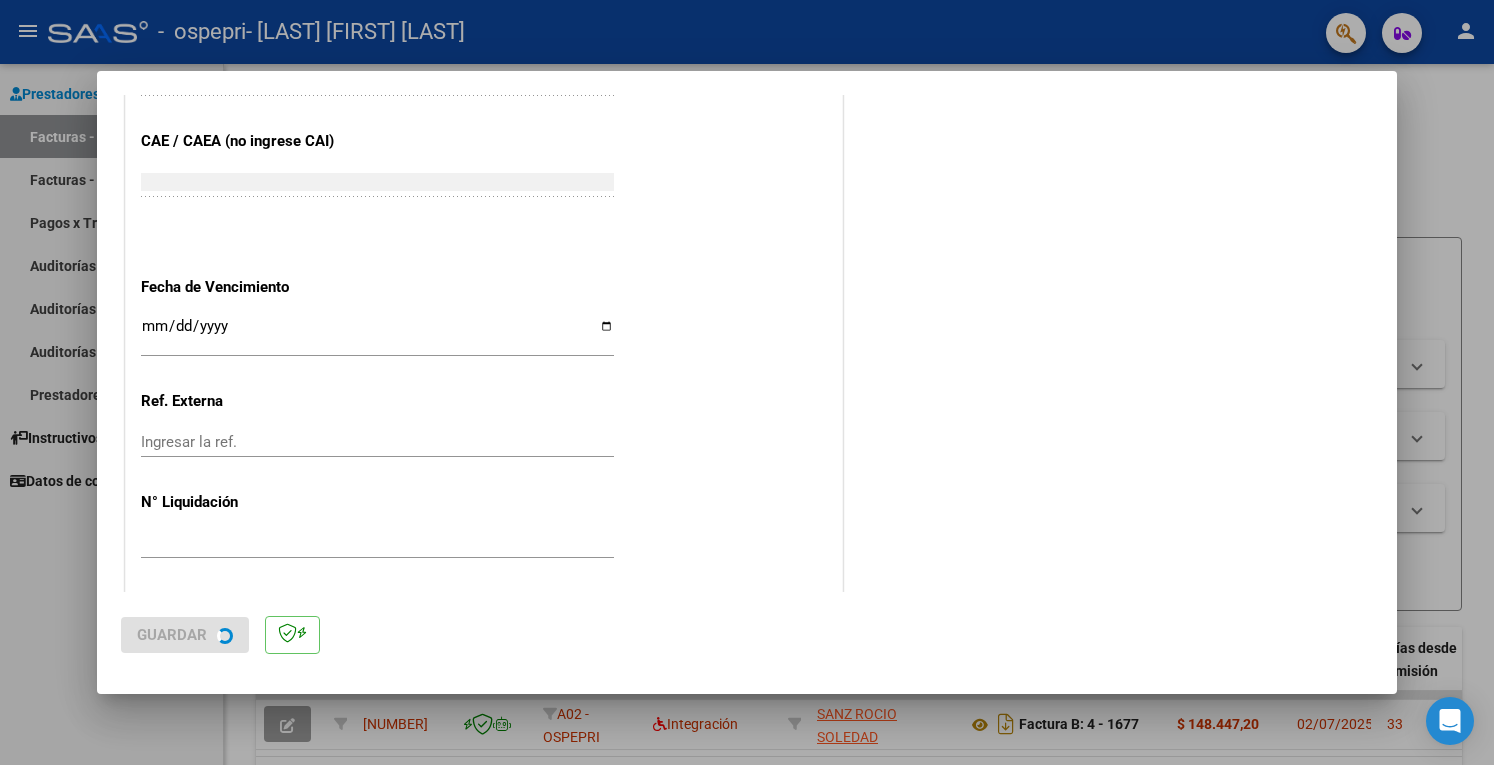 scroll, scrollTop: 0, scrollLeft: 0, axis: both 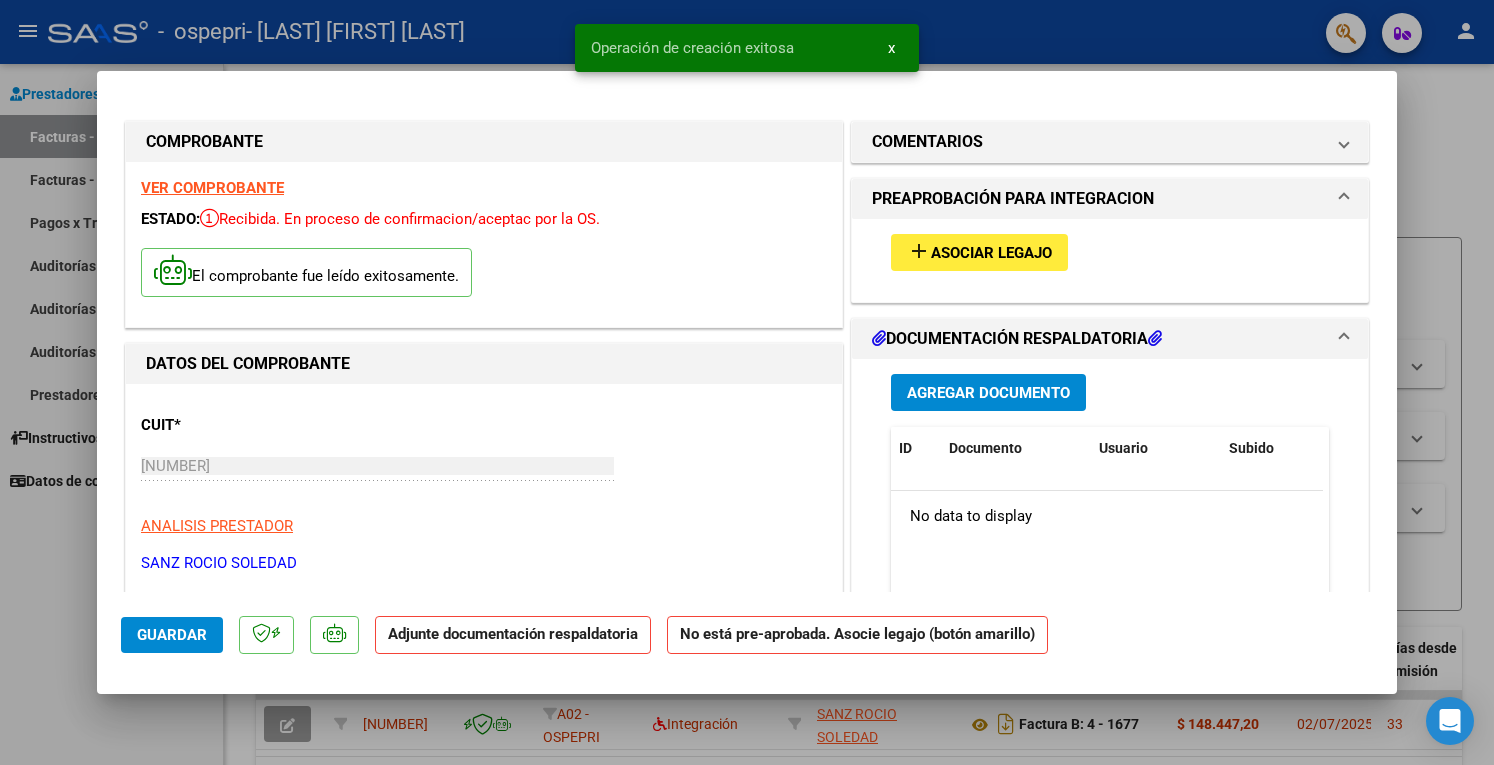 click on "Asociar Legajo" at bounding box center (991, 253) 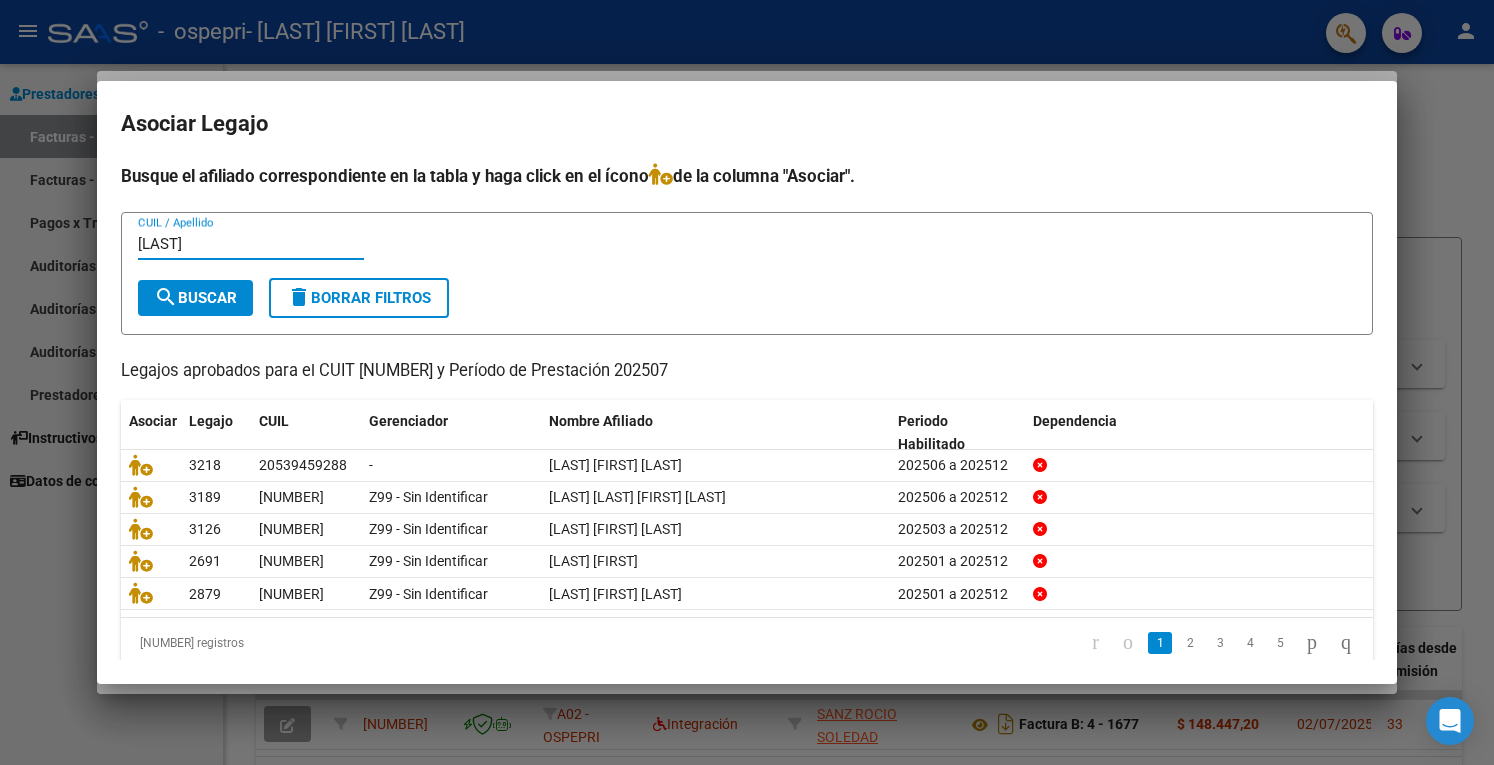 type on "sepulveda" 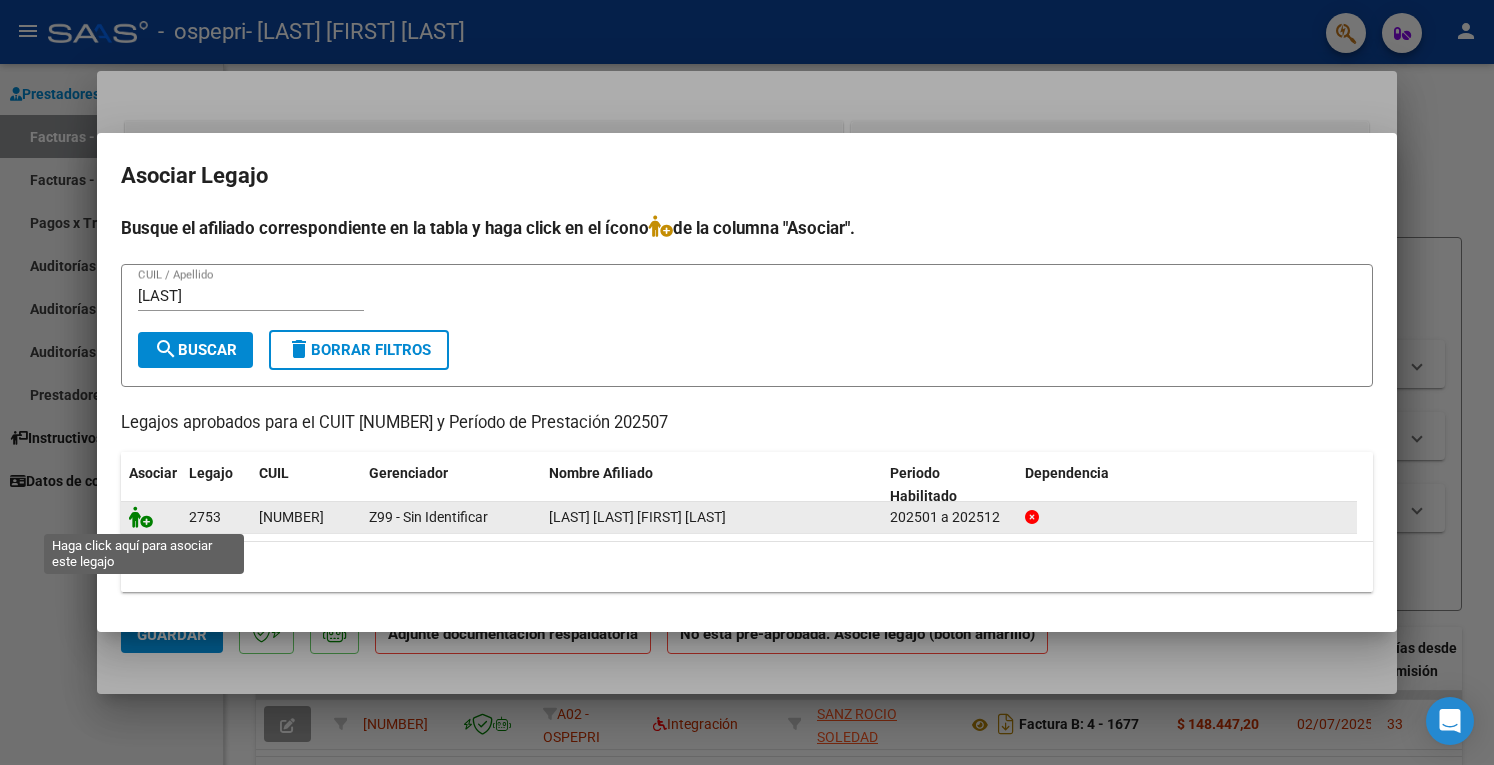 click 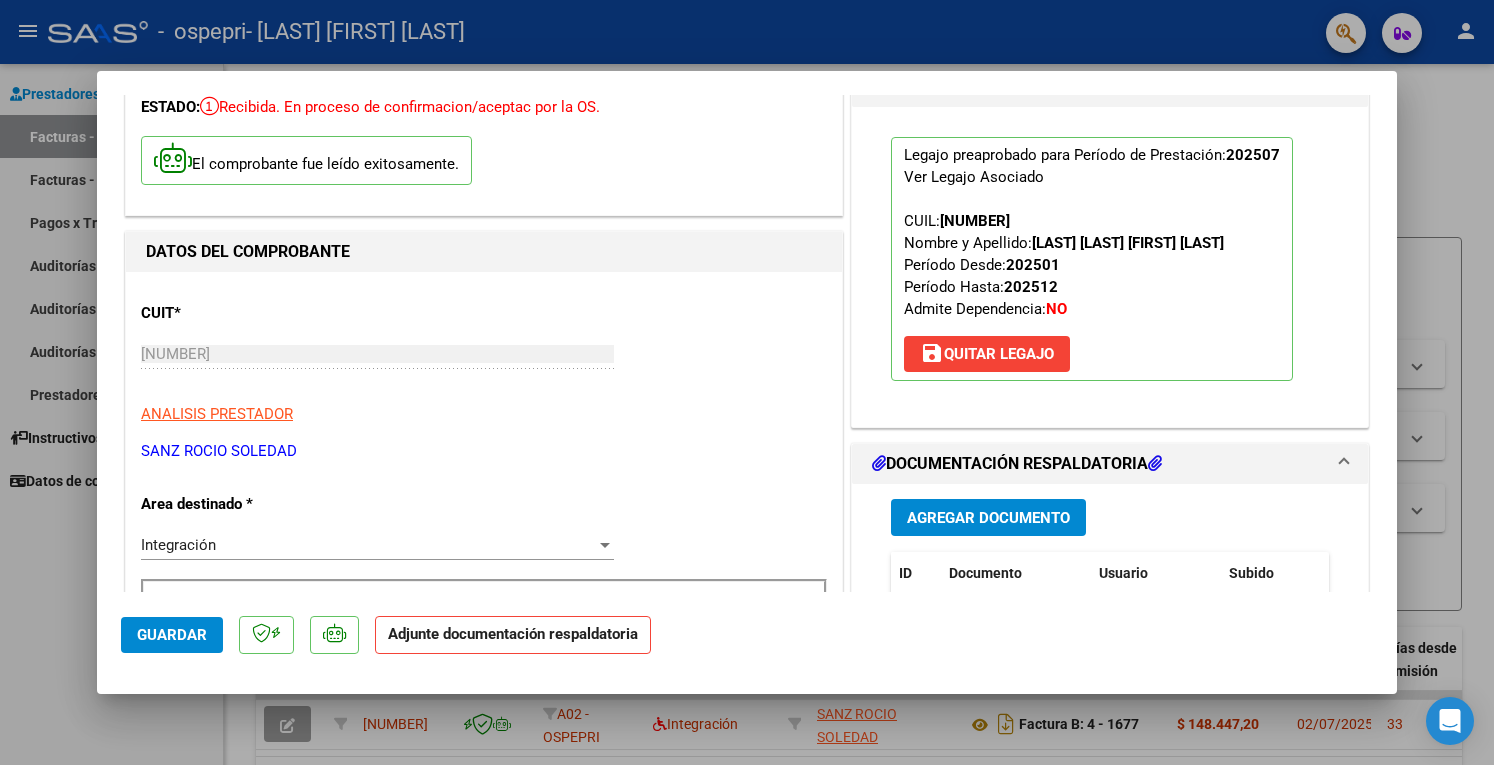 scroll, scrollTop: 200, scrollLeft: 0, axis: vertical 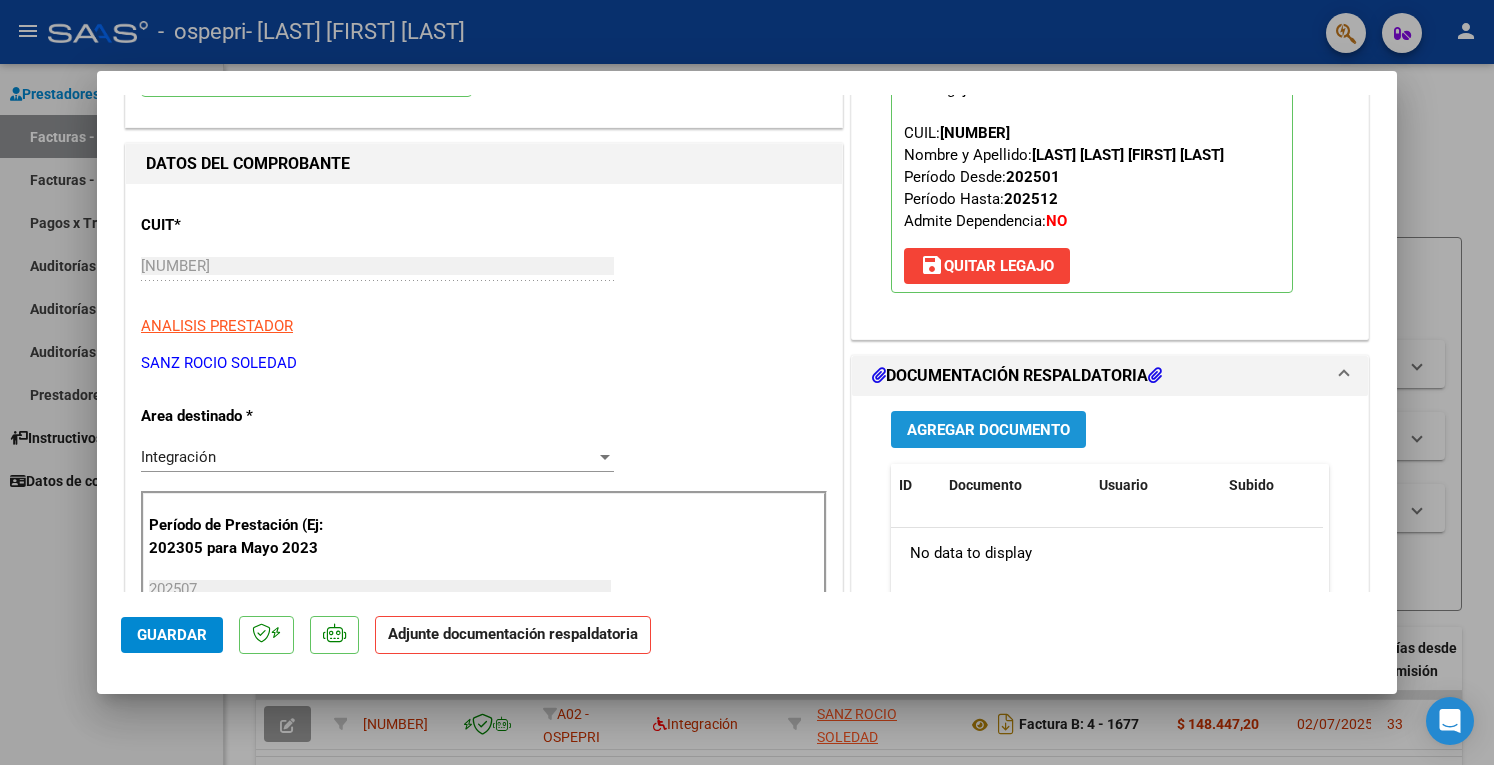 click on "Agregar Documento" at bounding box center (988, 430) 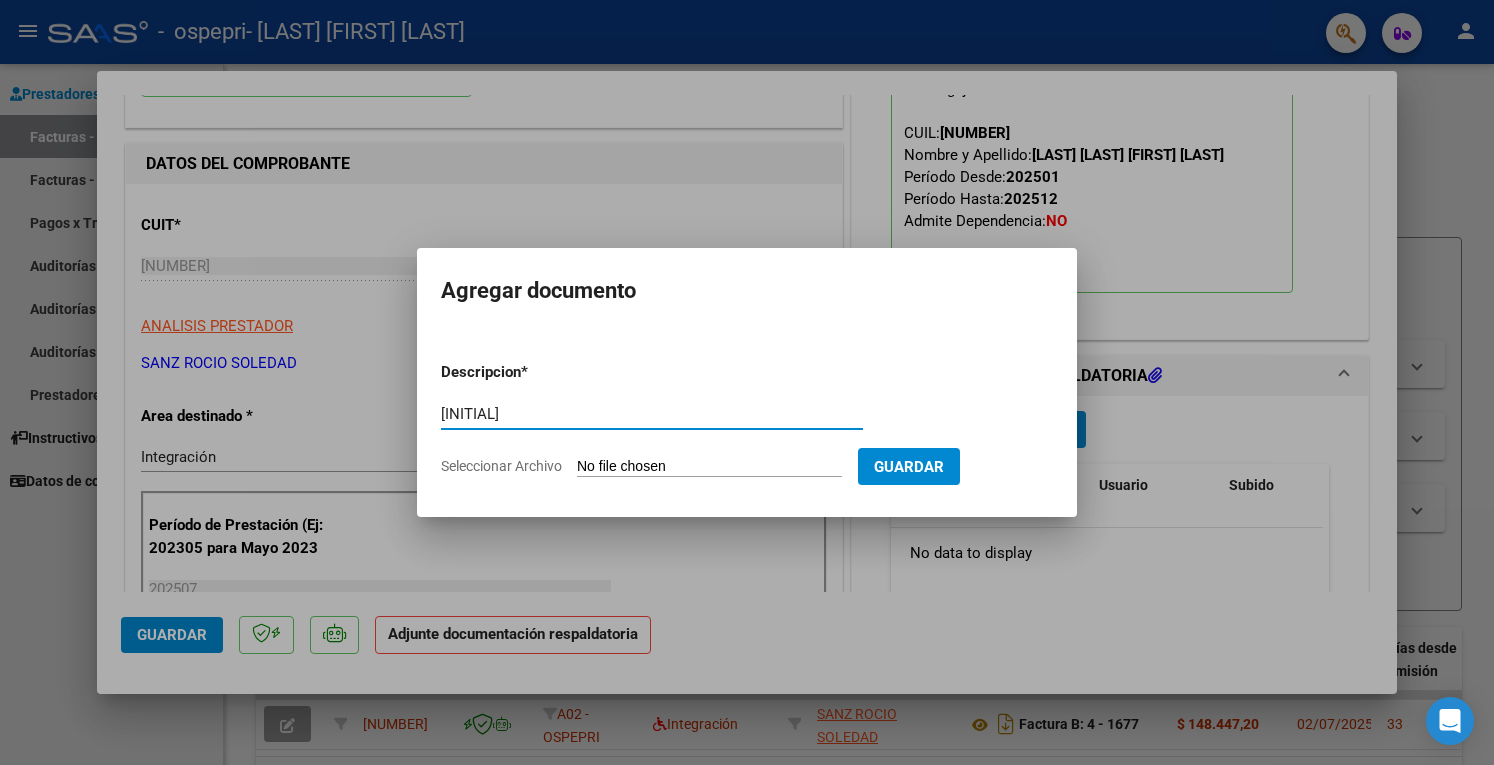 type on "pf" 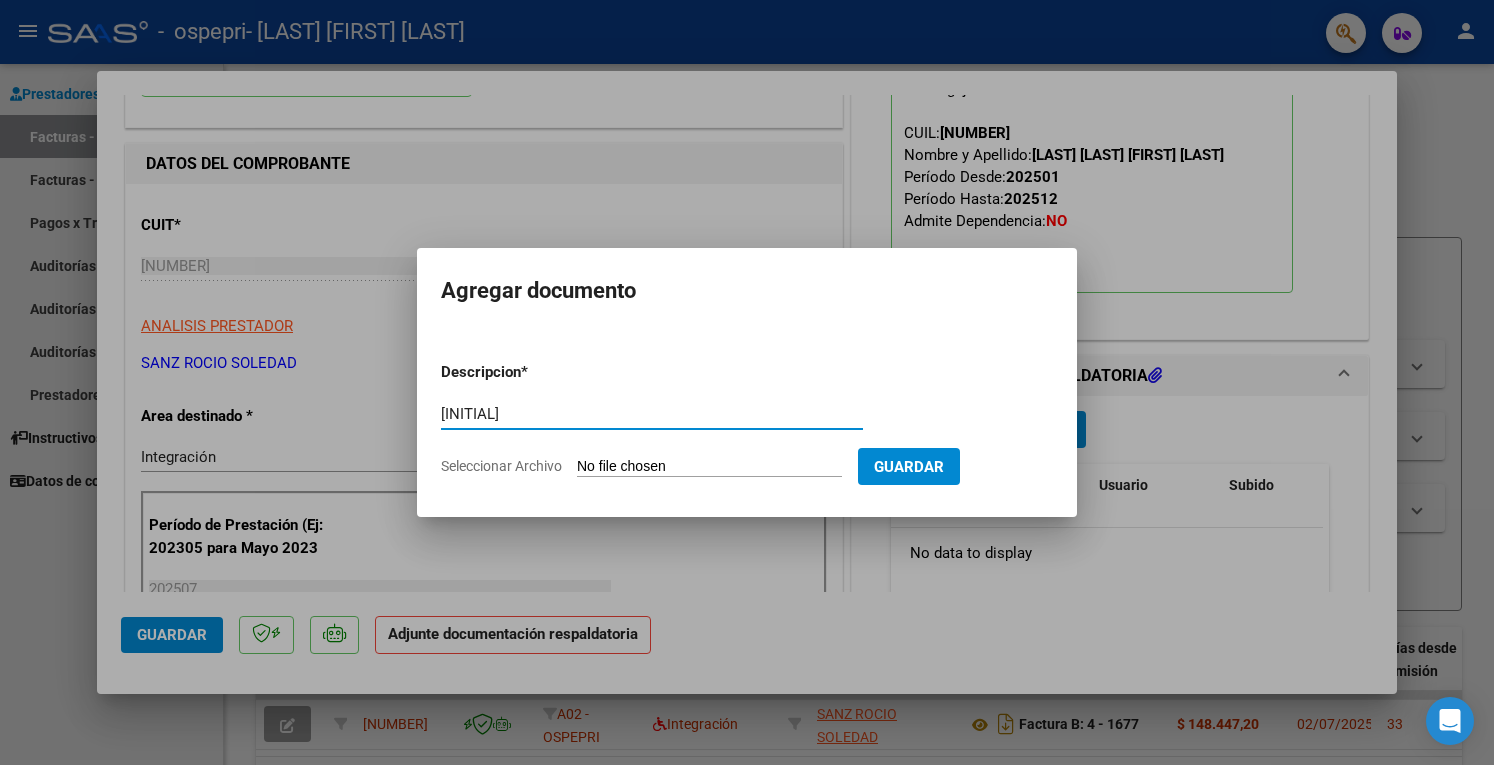 click on "Seleccionar Archivo" at bounding box center [709, 467] 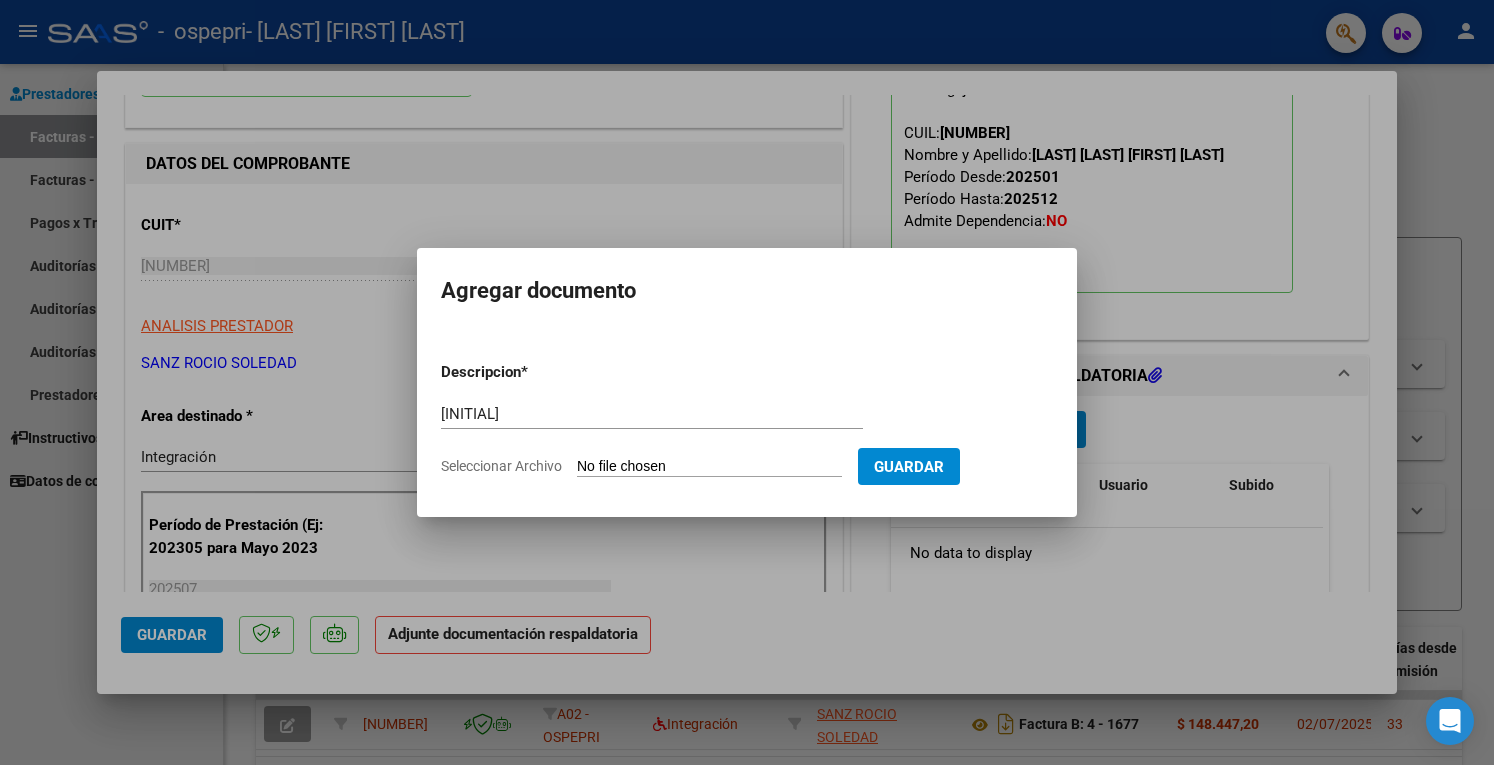 type on "C:\fakepath\gs.pdf" 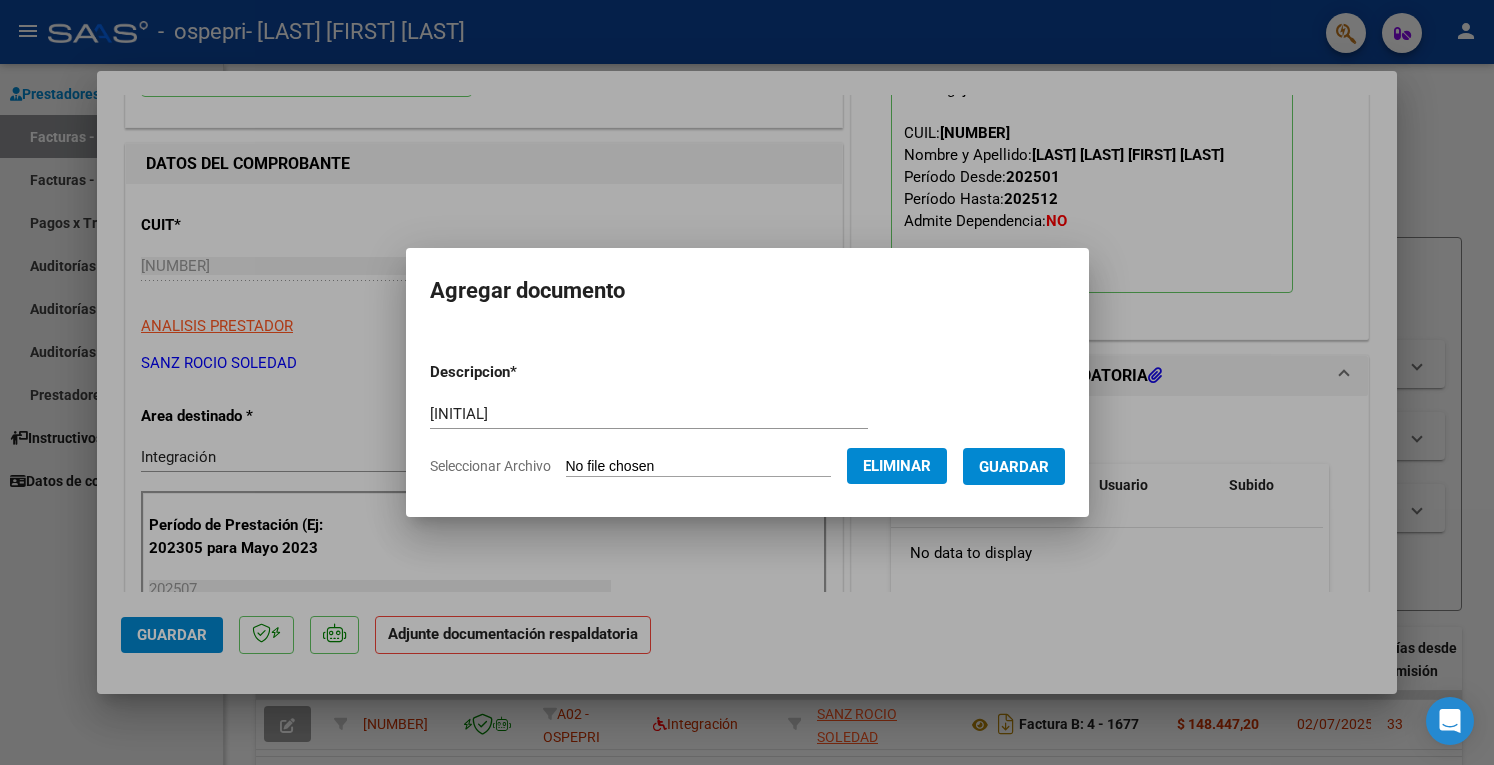click on "Guardar" at bounding box center (1014, 467) 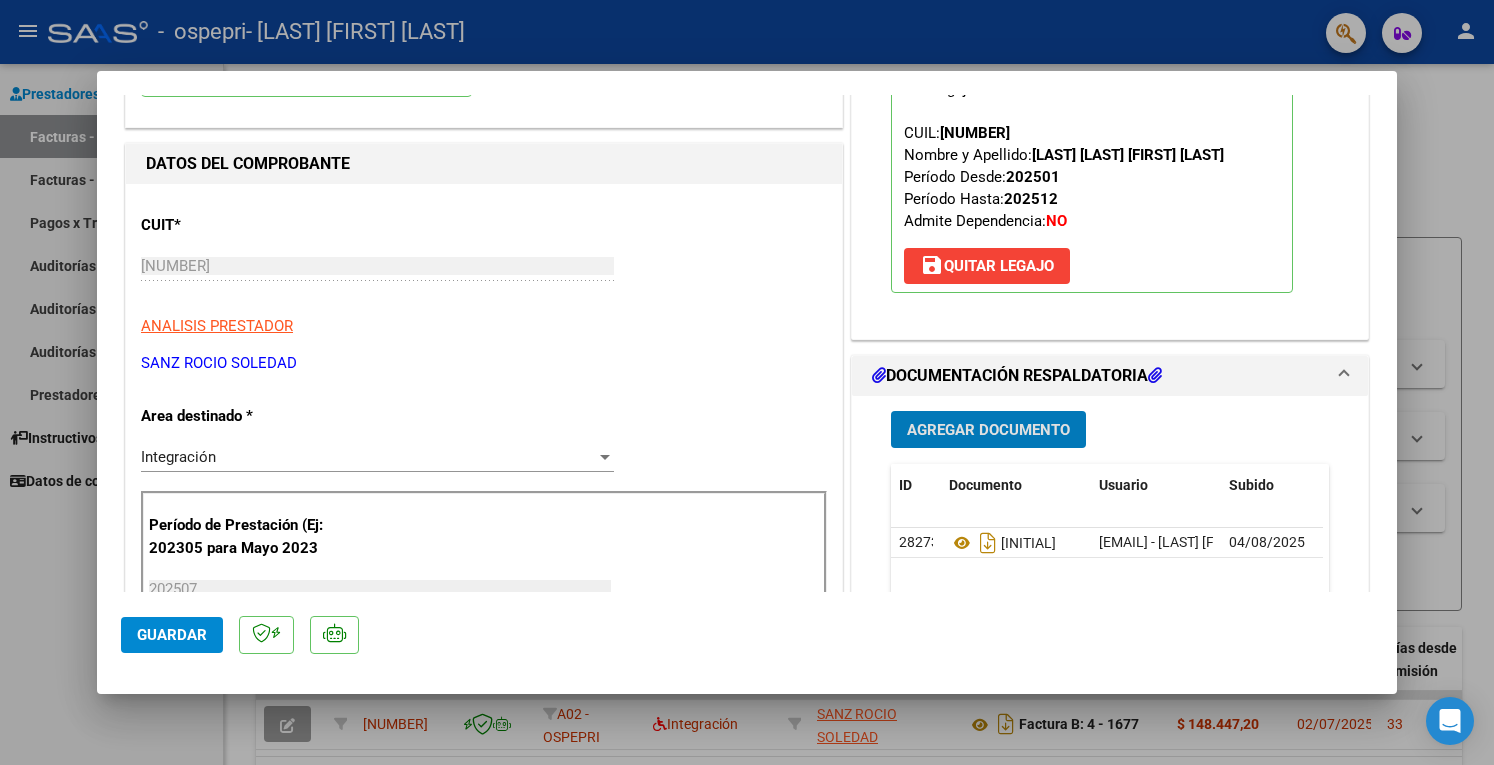 click at bounding box center [747, 382] 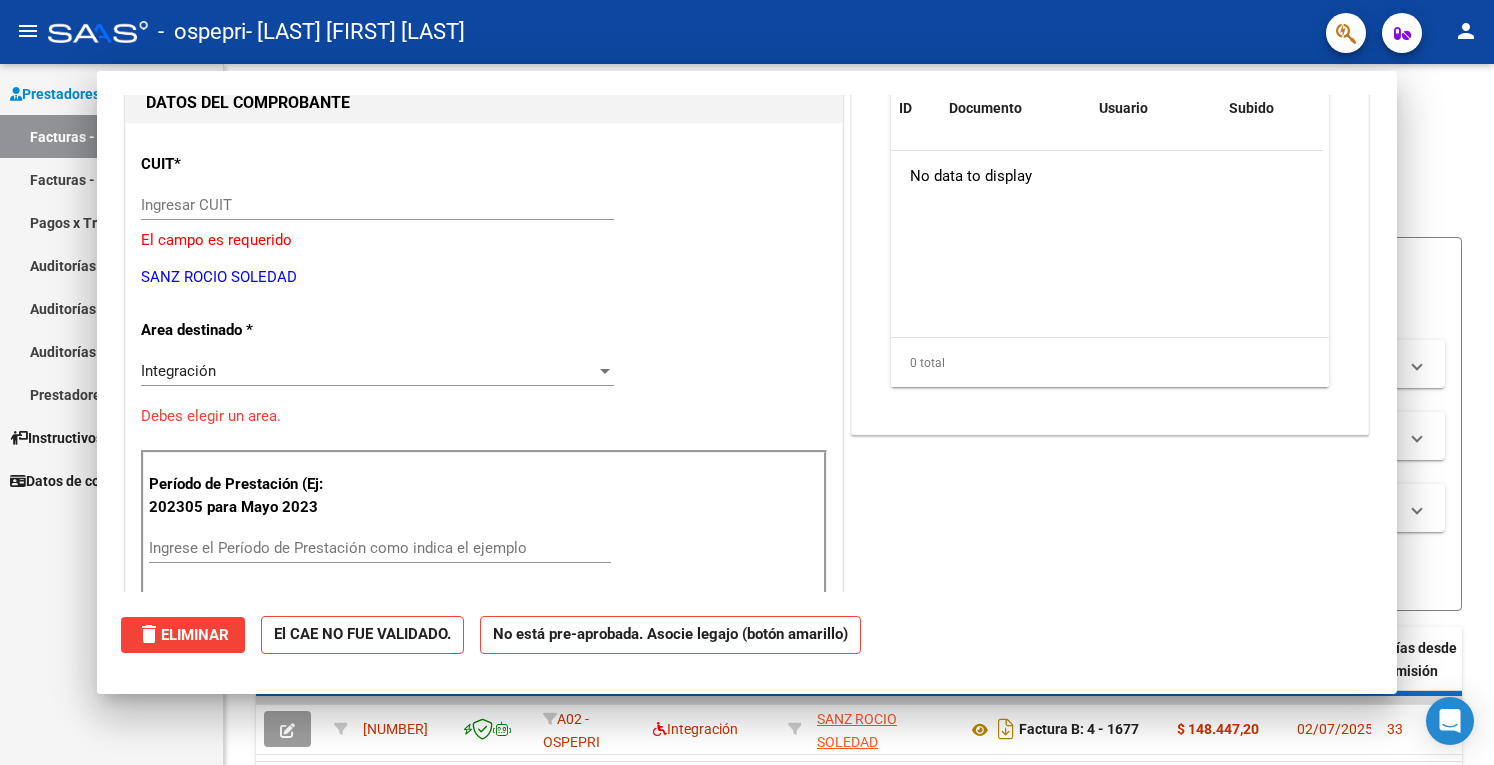scroll, scrollTop: 212, scrollLeft: 0, axis: vertical 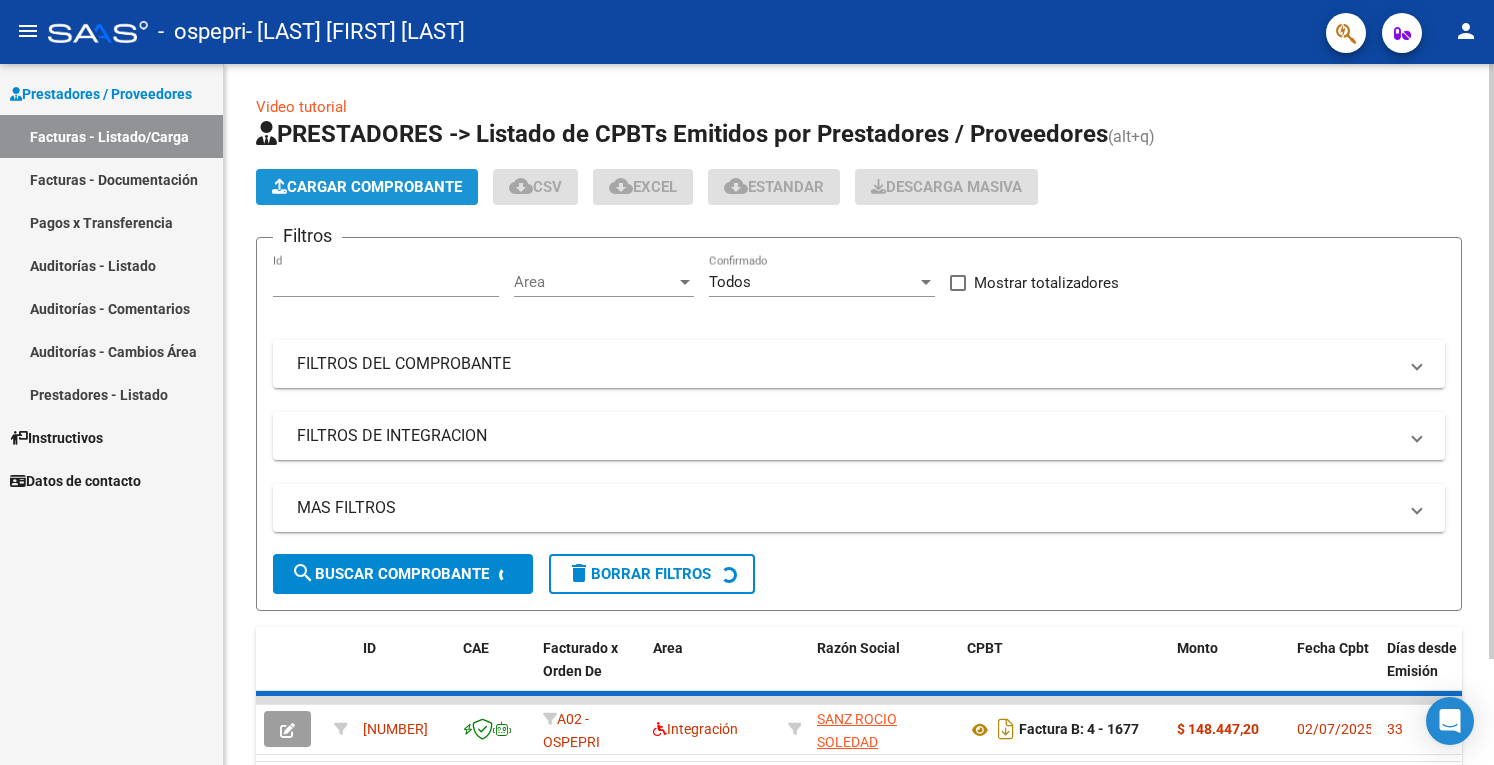 click on "Cargar Comprobante" 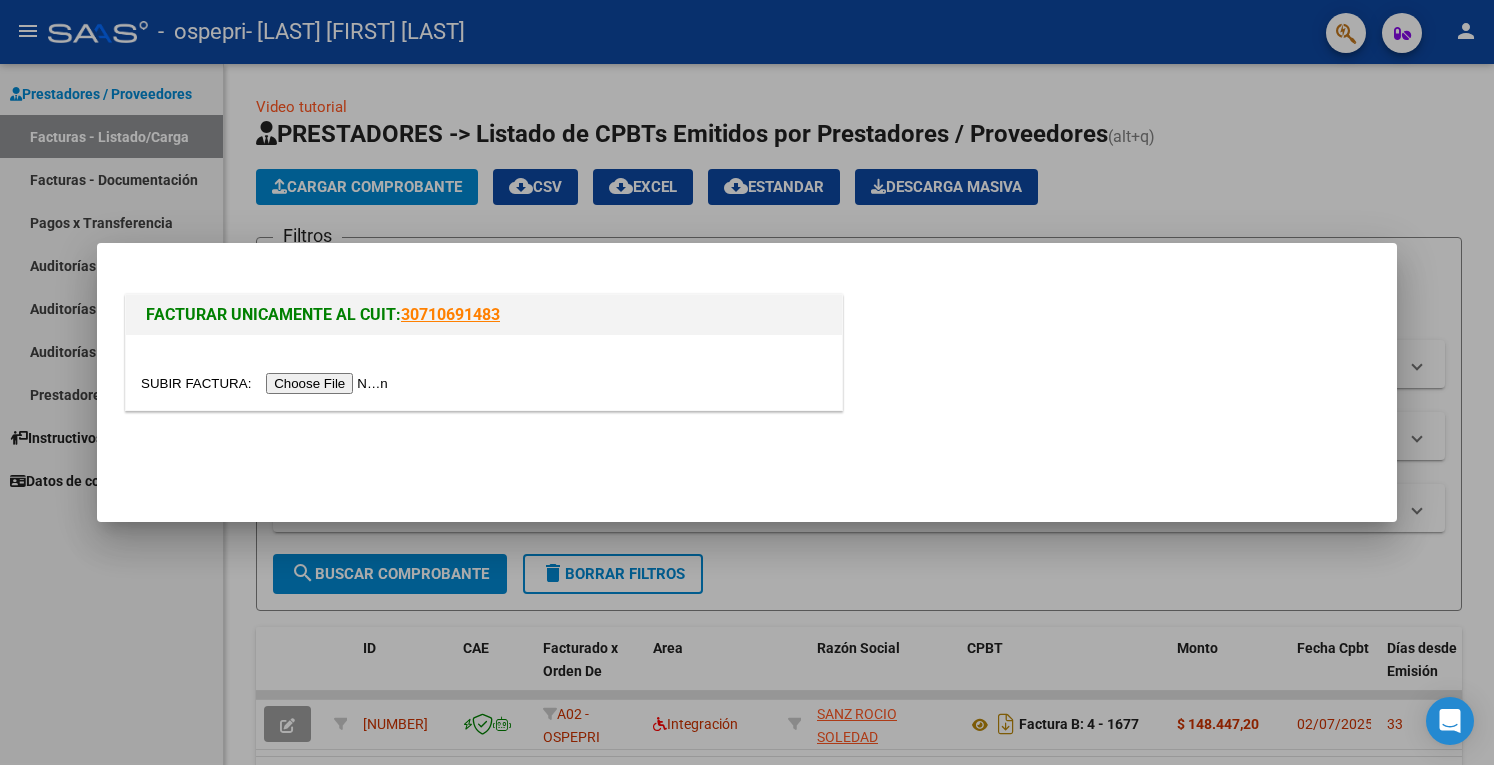 click at bounding box center [267, 383] 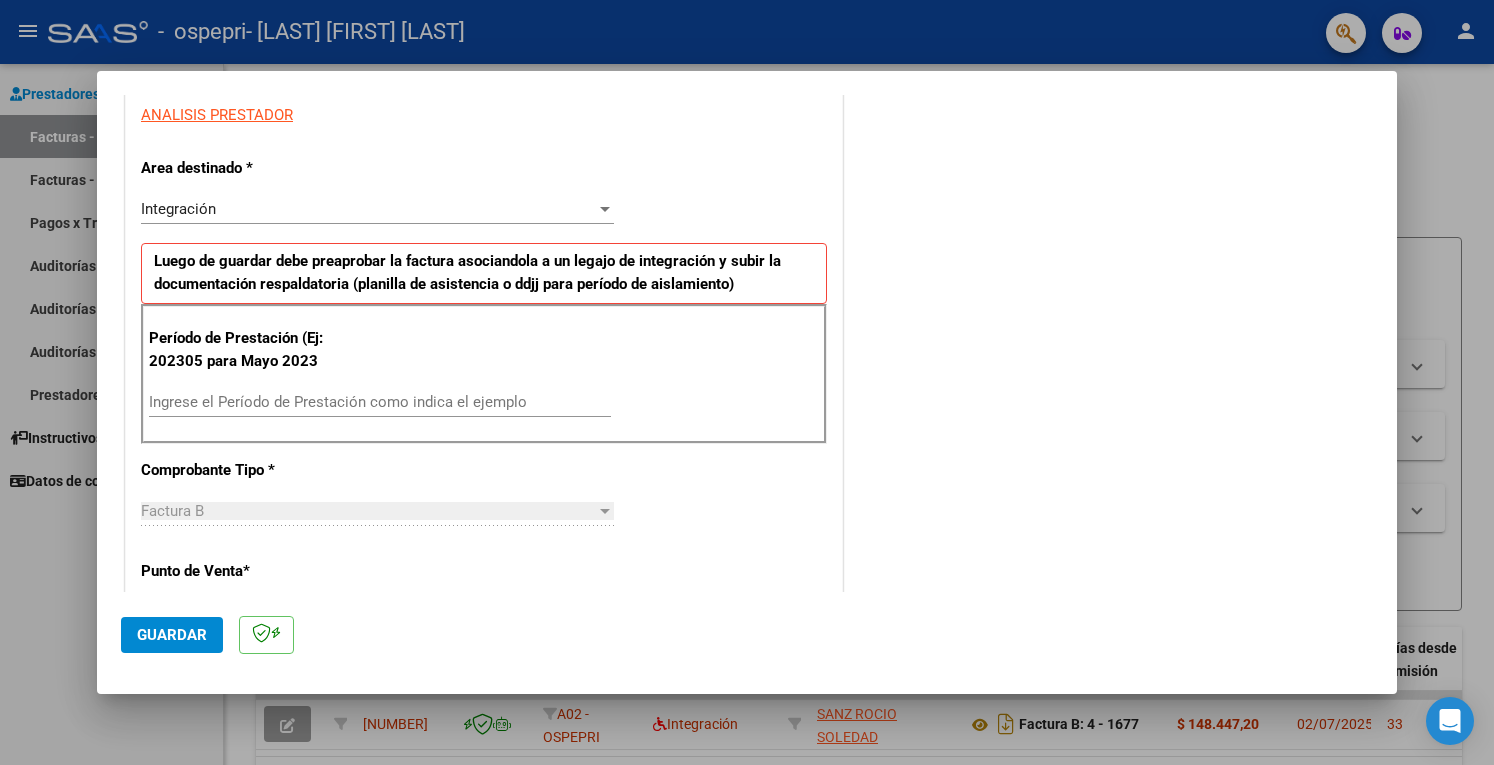 scroll, scrollTop: 500, scrollLeft: 0, axis: vertical 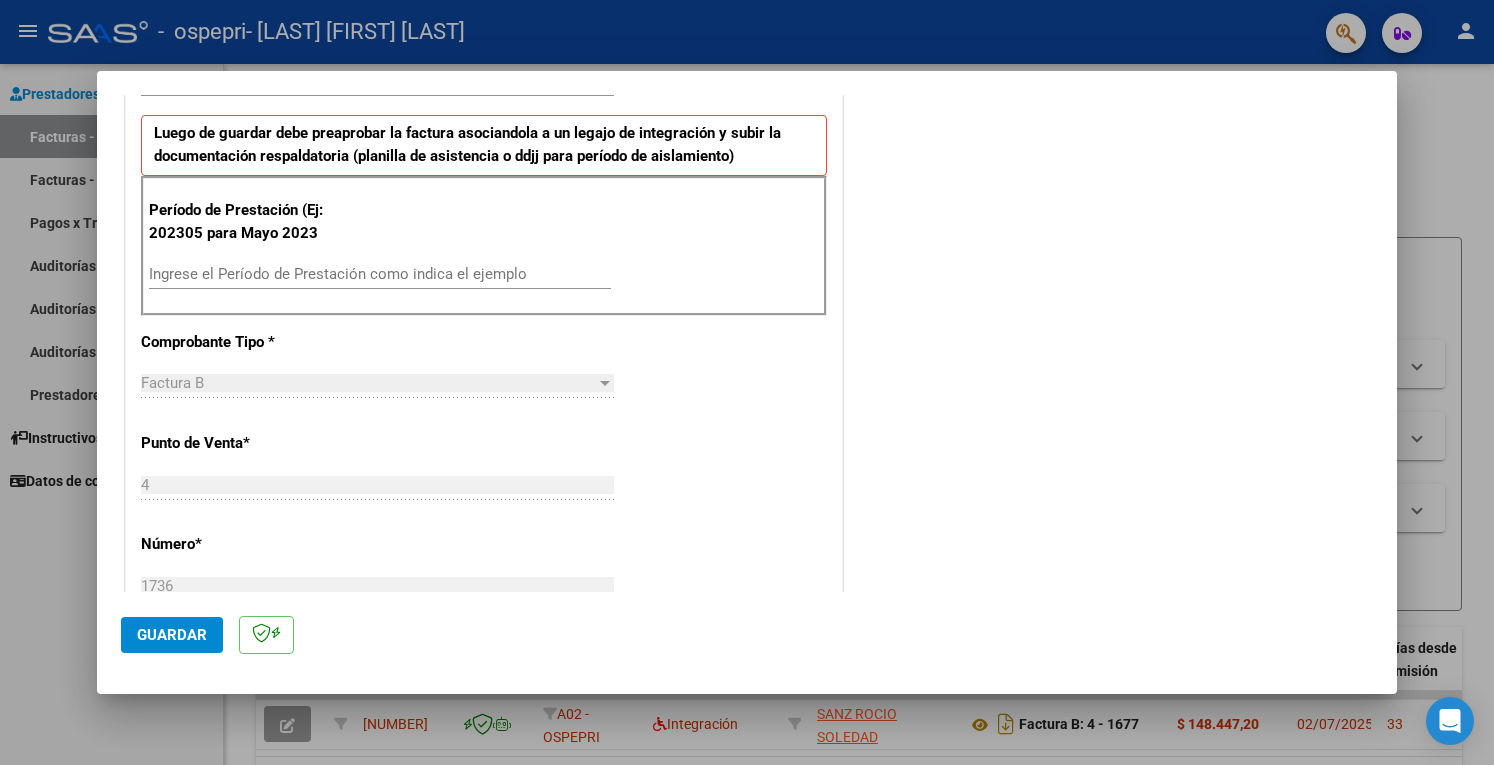 click on "Ingrese el Período de Prestación como indica el ejemplo" at bounding box center (380, 274) 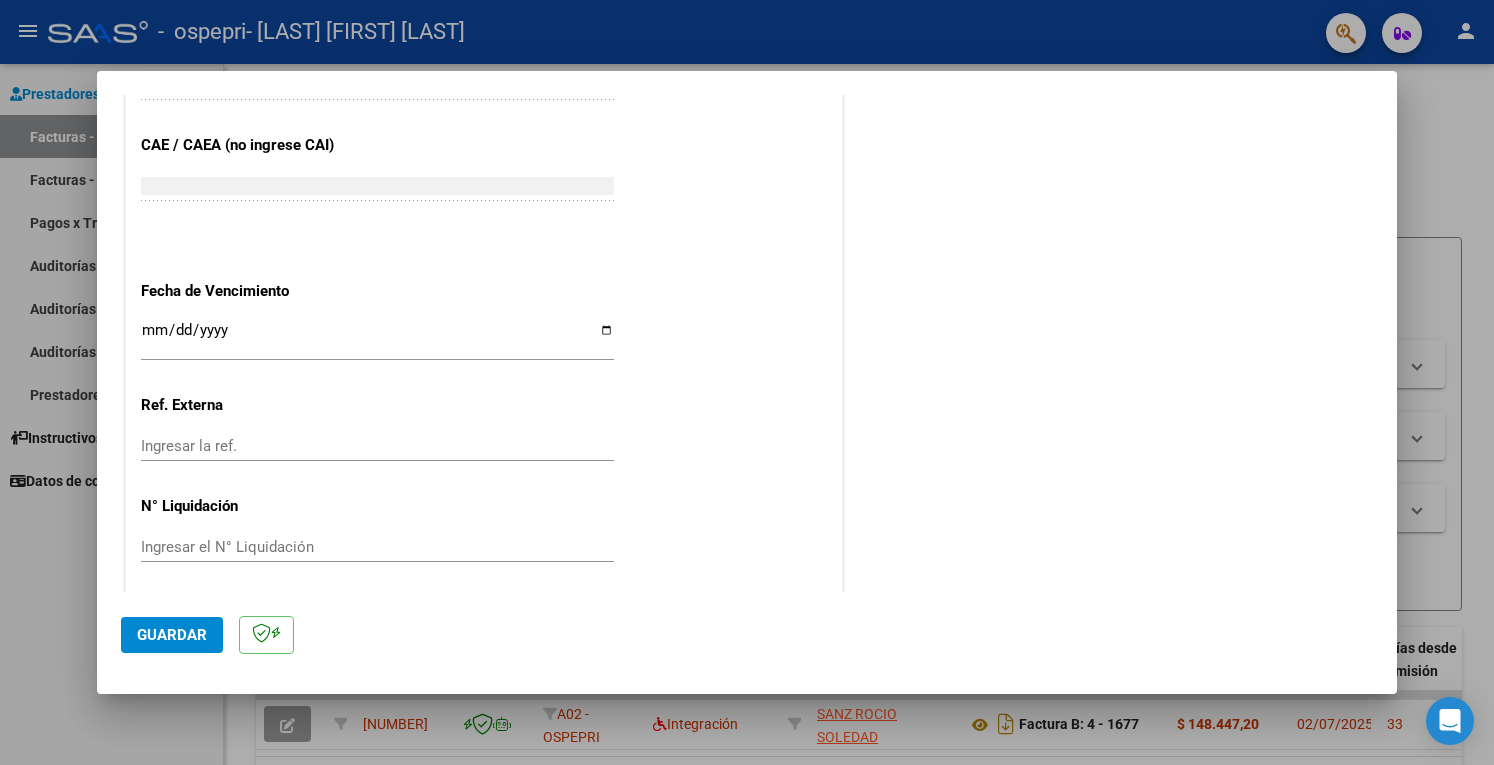 scroll, scrollTop: 1220, scrollLeft: 0, axis: vertical 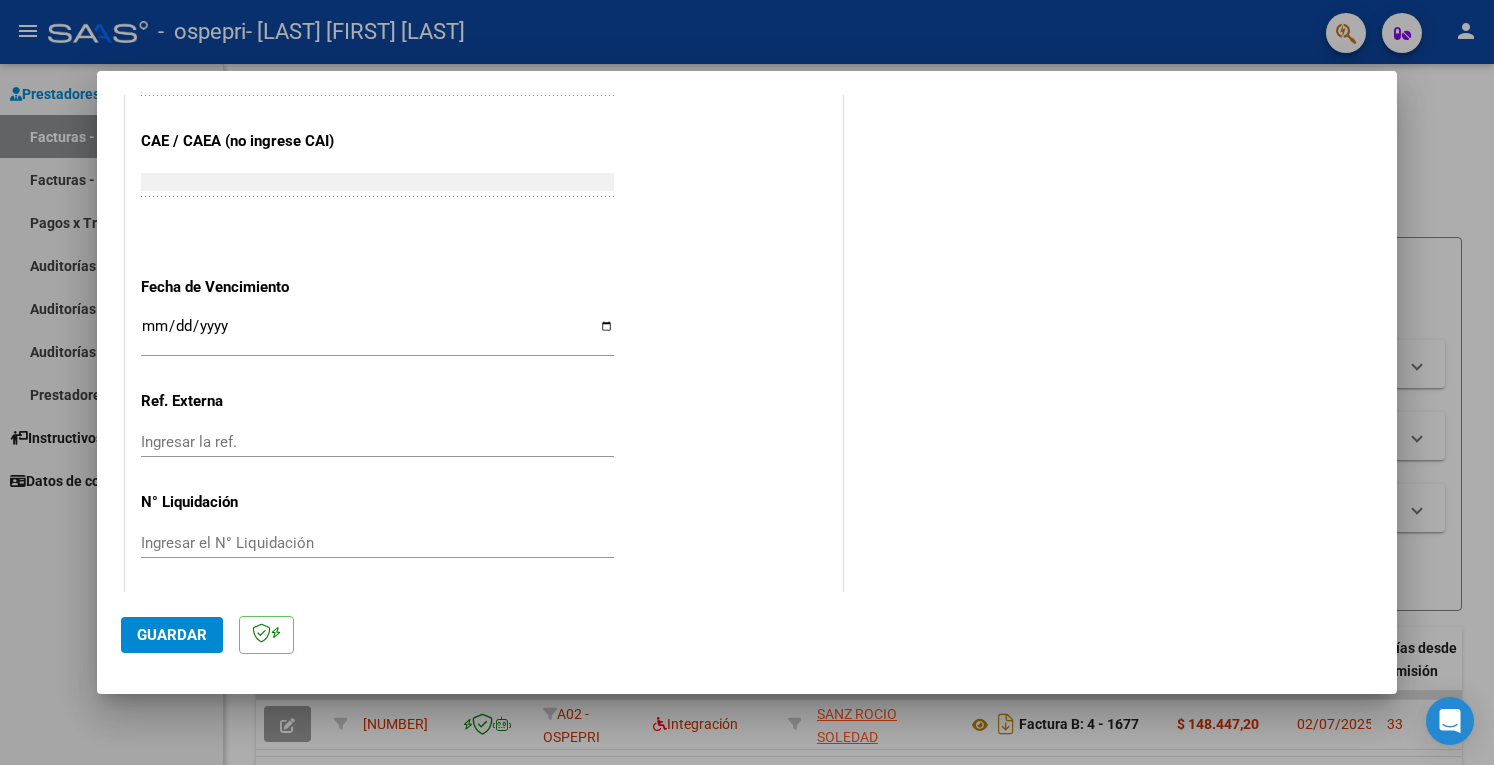 type on "202507" 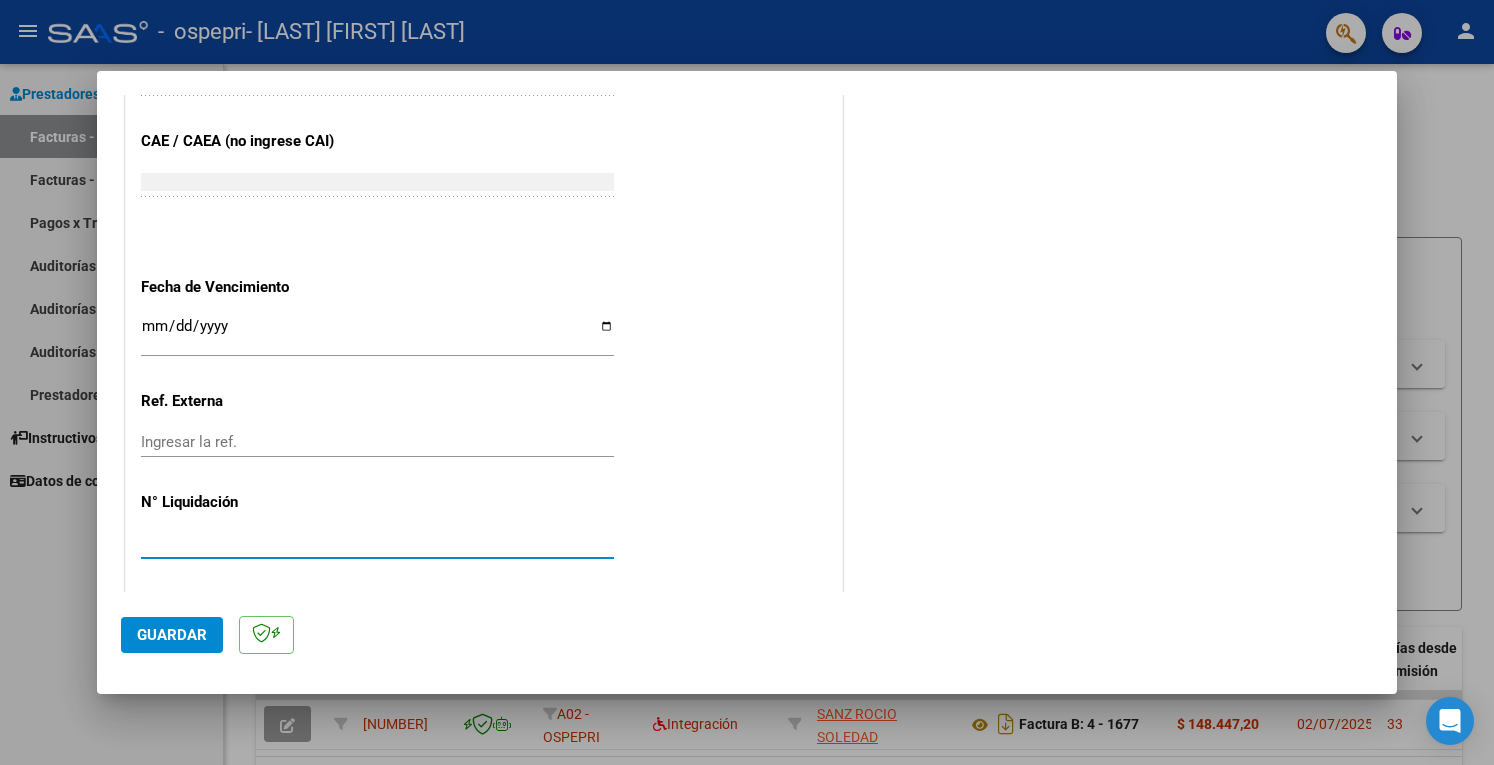type on "266043" 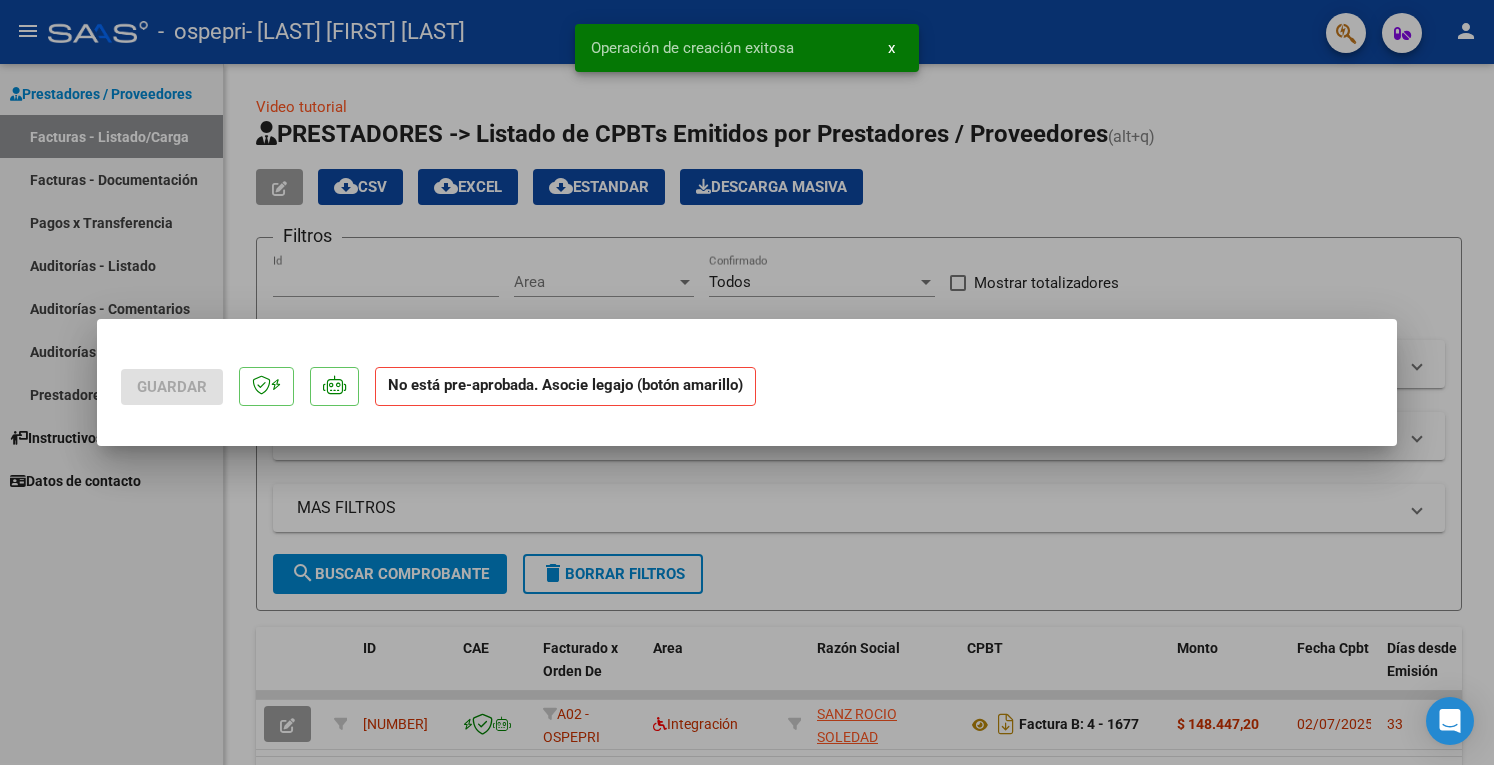 scroll, scrollTop: 0, scrollLeft: 0, axis: both 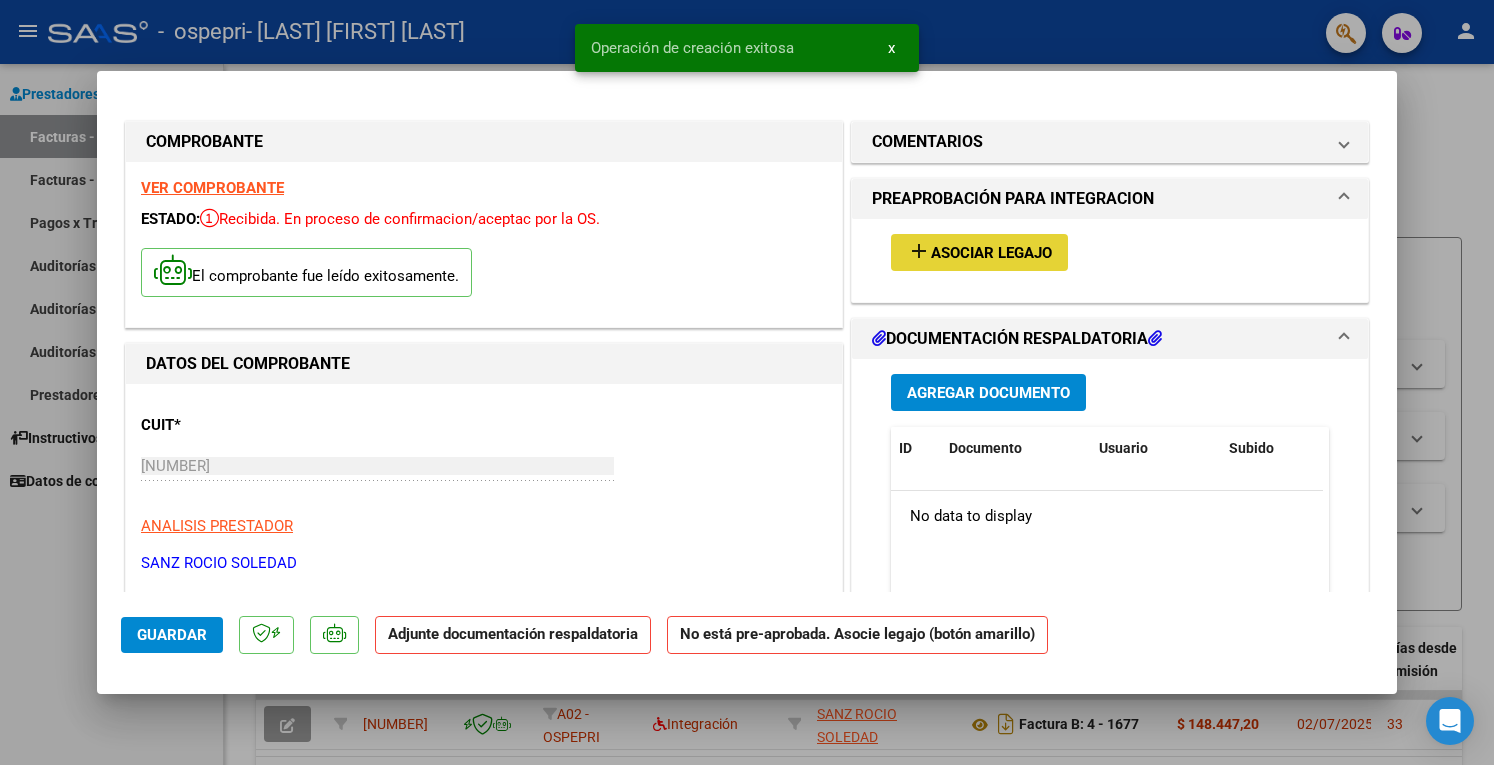 click on "Asociar Legajo" at bounding box center [991, 253] 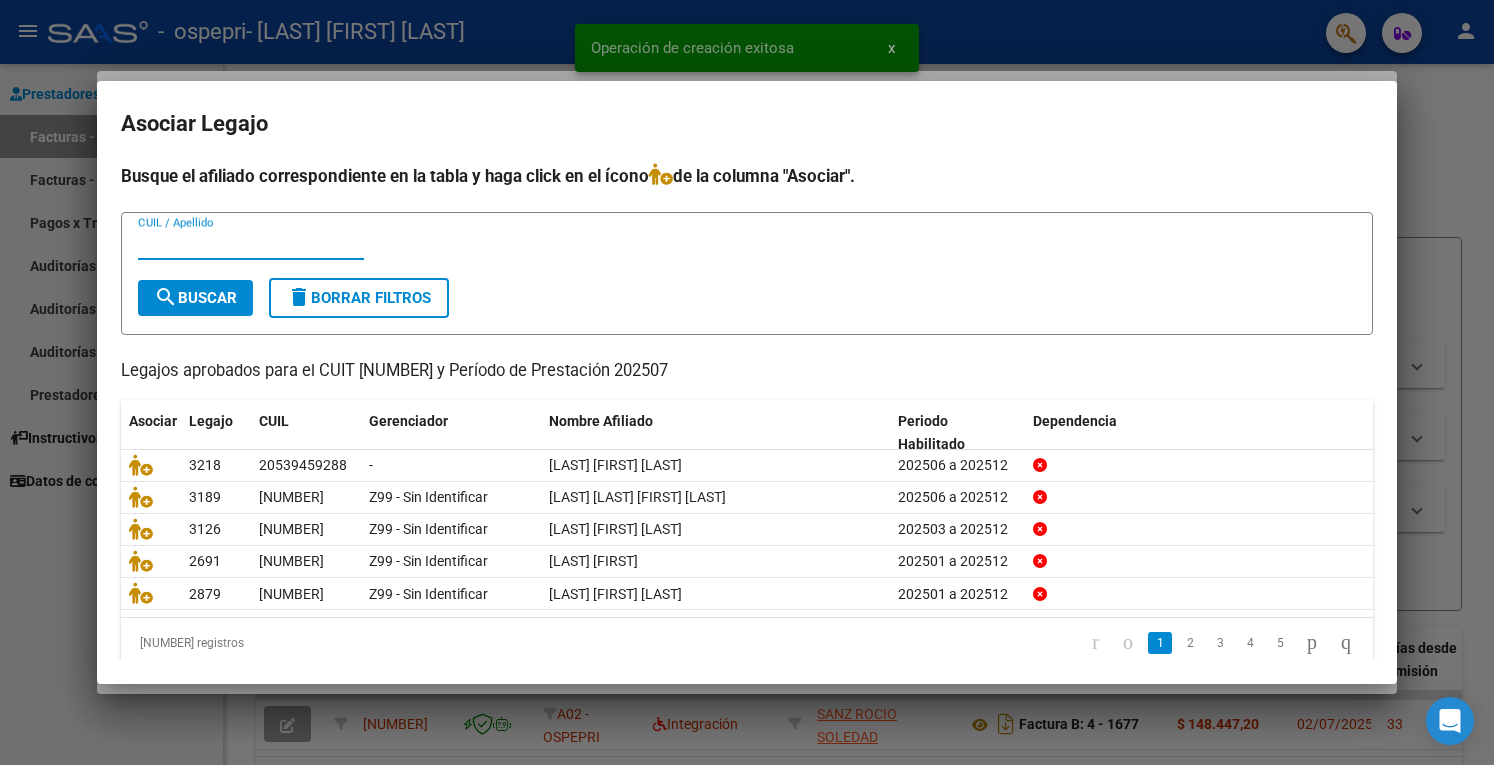 click on "CUIL / Apellido" at bounding box center (251, 244) 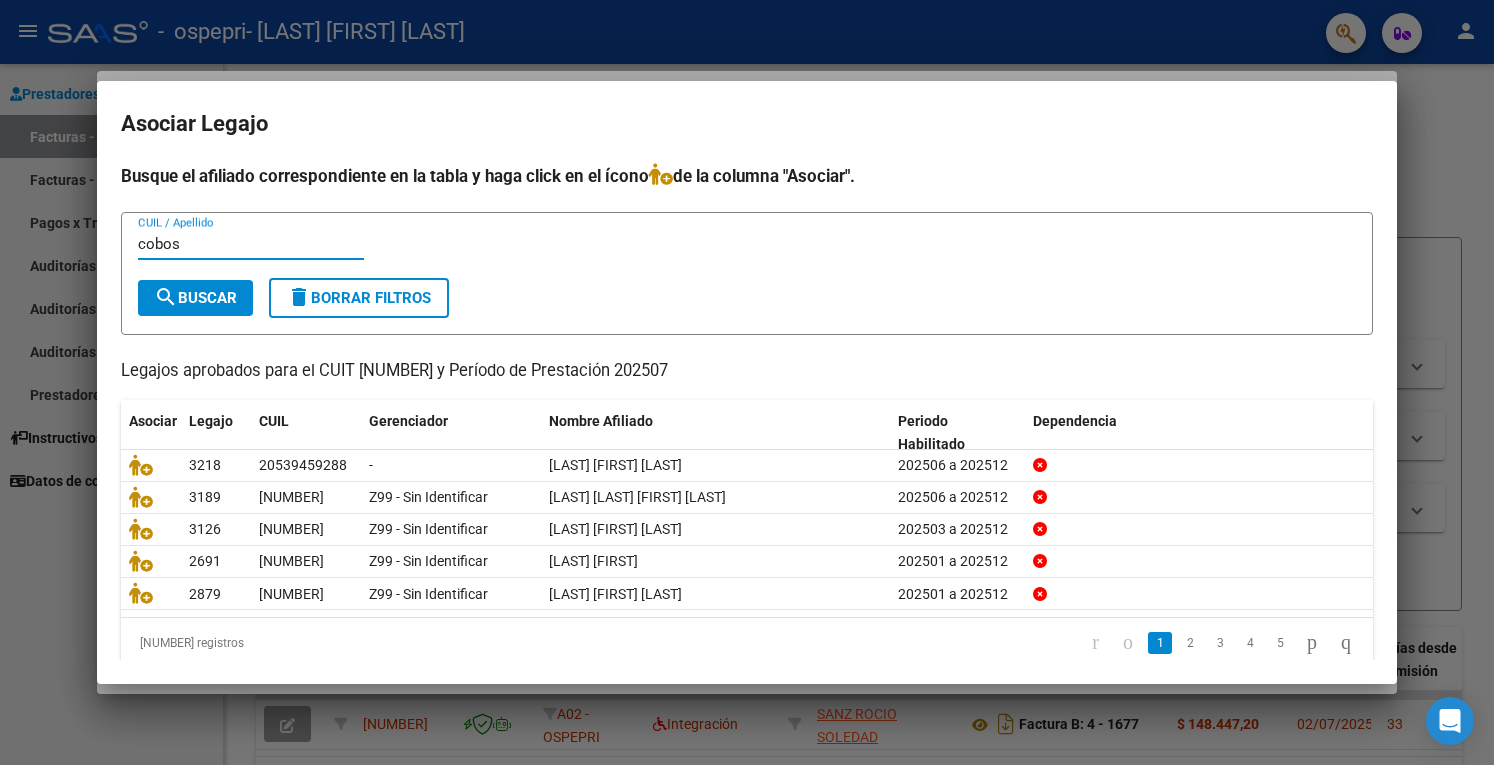 type on "cobos" 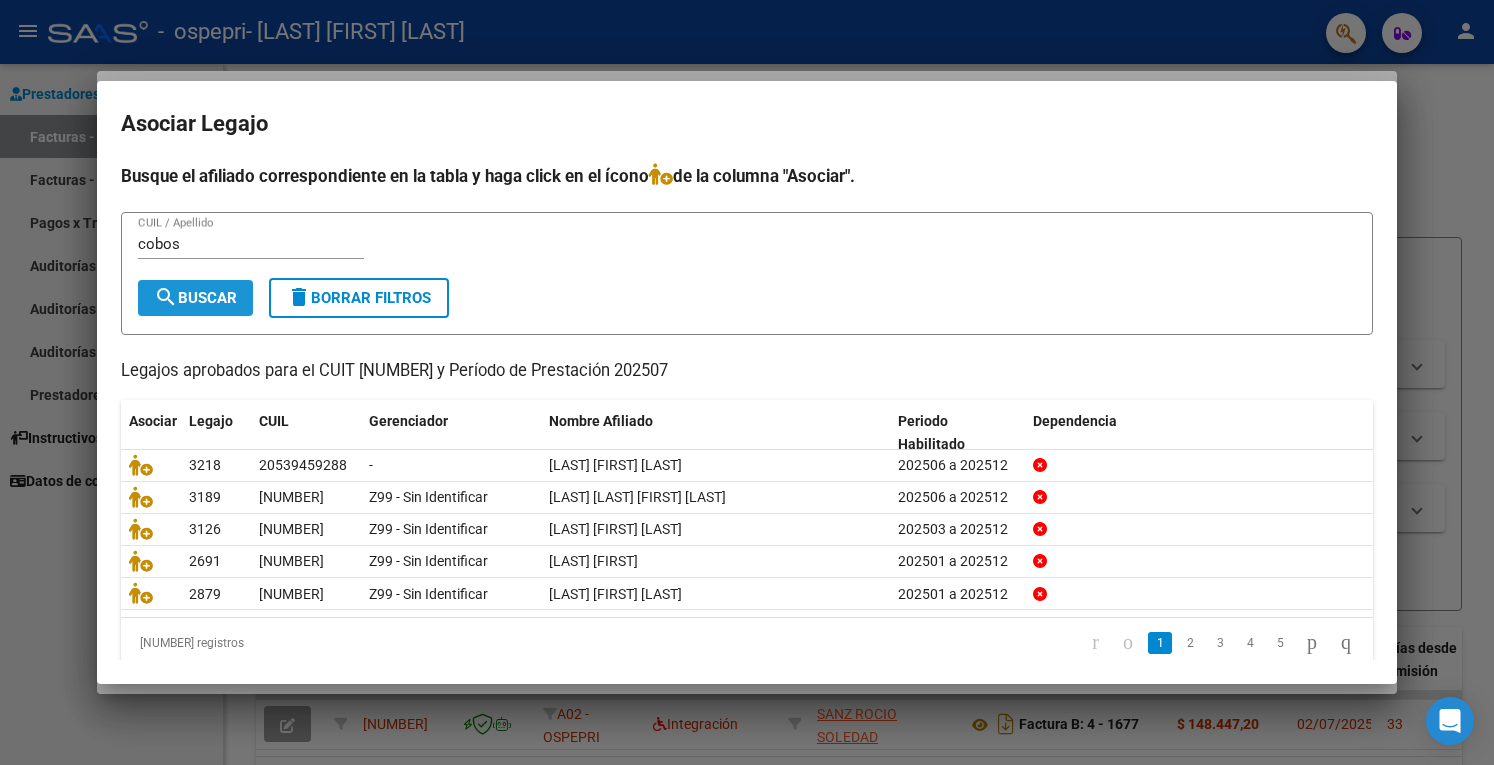 click on "search  Buscar" at bounding box center [195, 298] 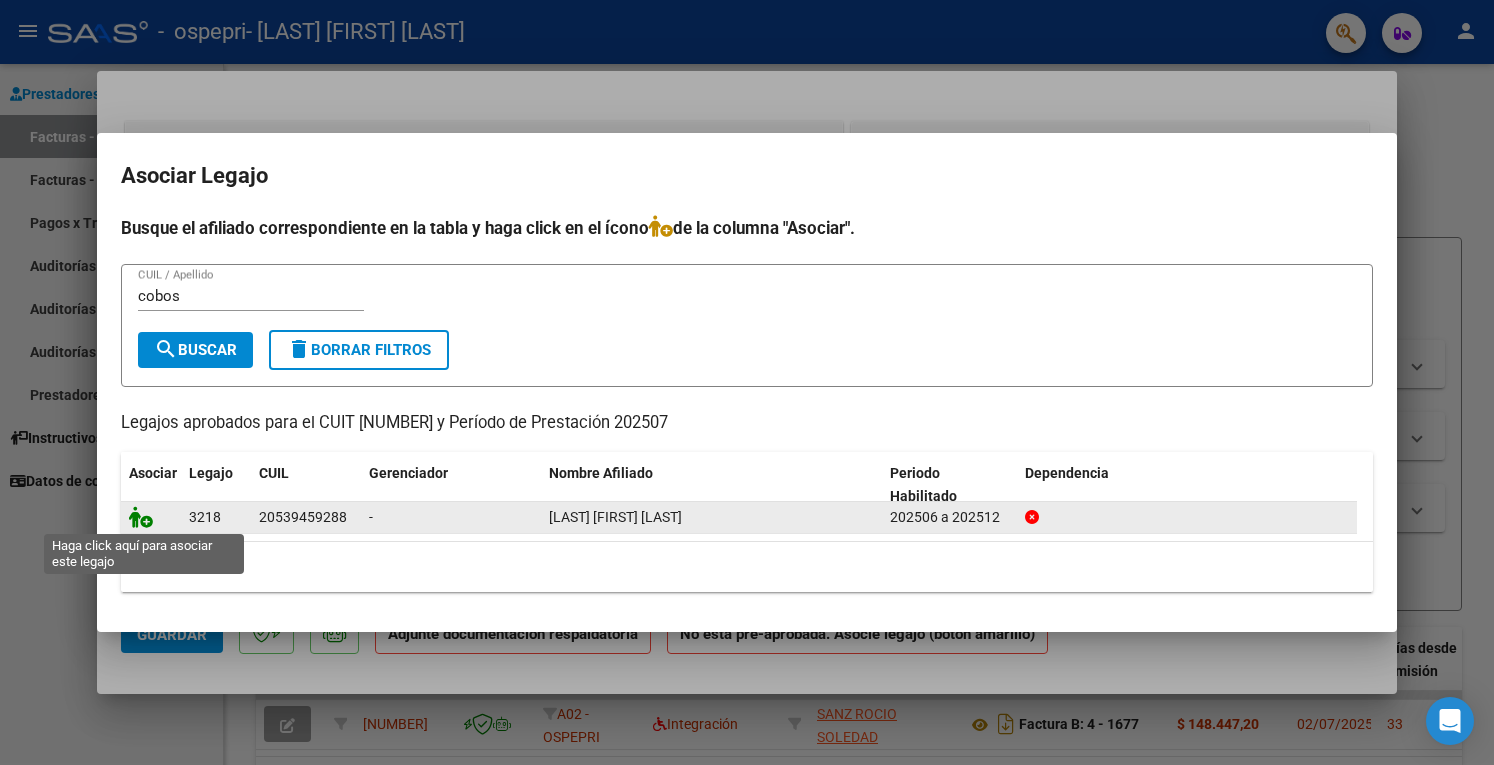 click 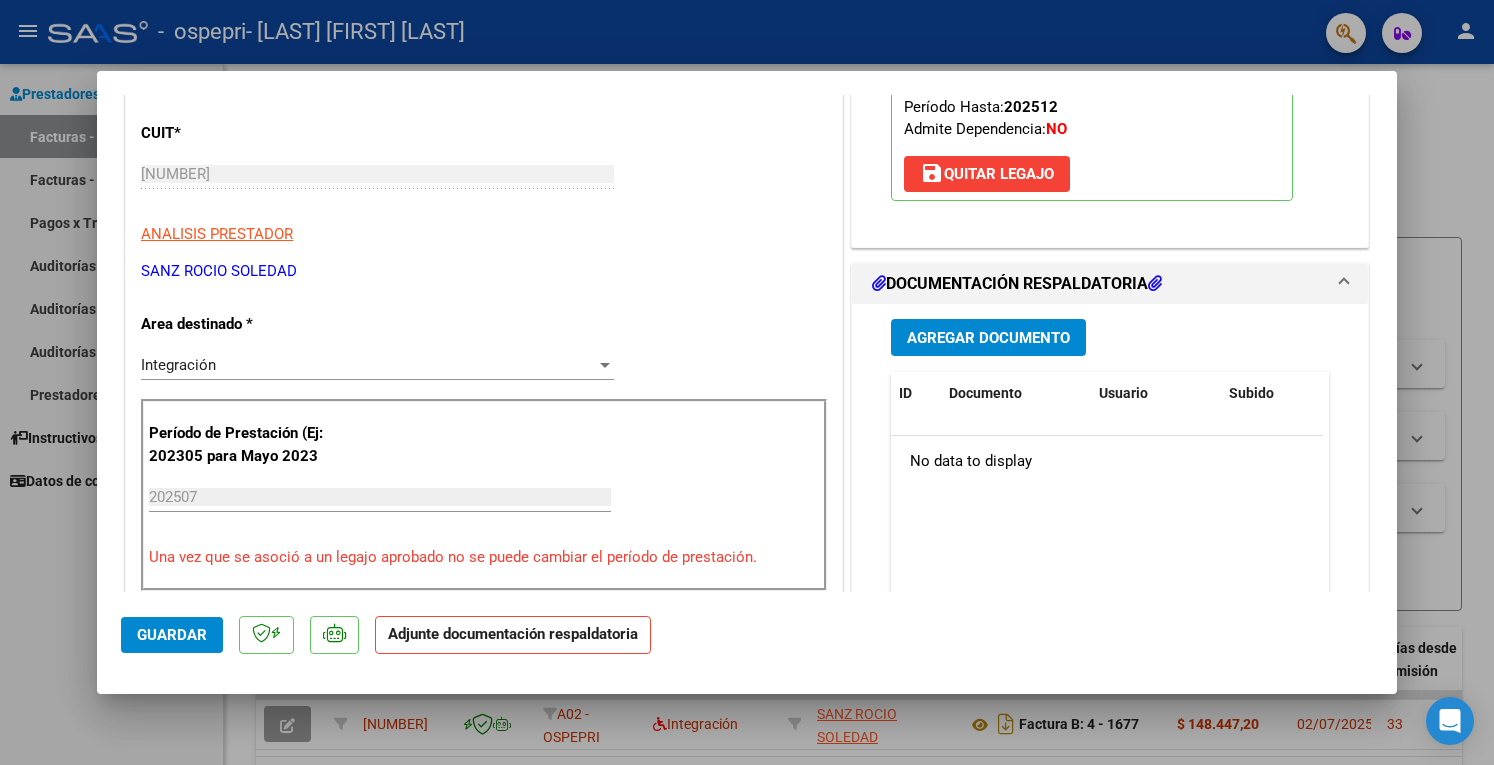 scroll, scrollTop: 300, scrollLeft: 0, axis: vertical 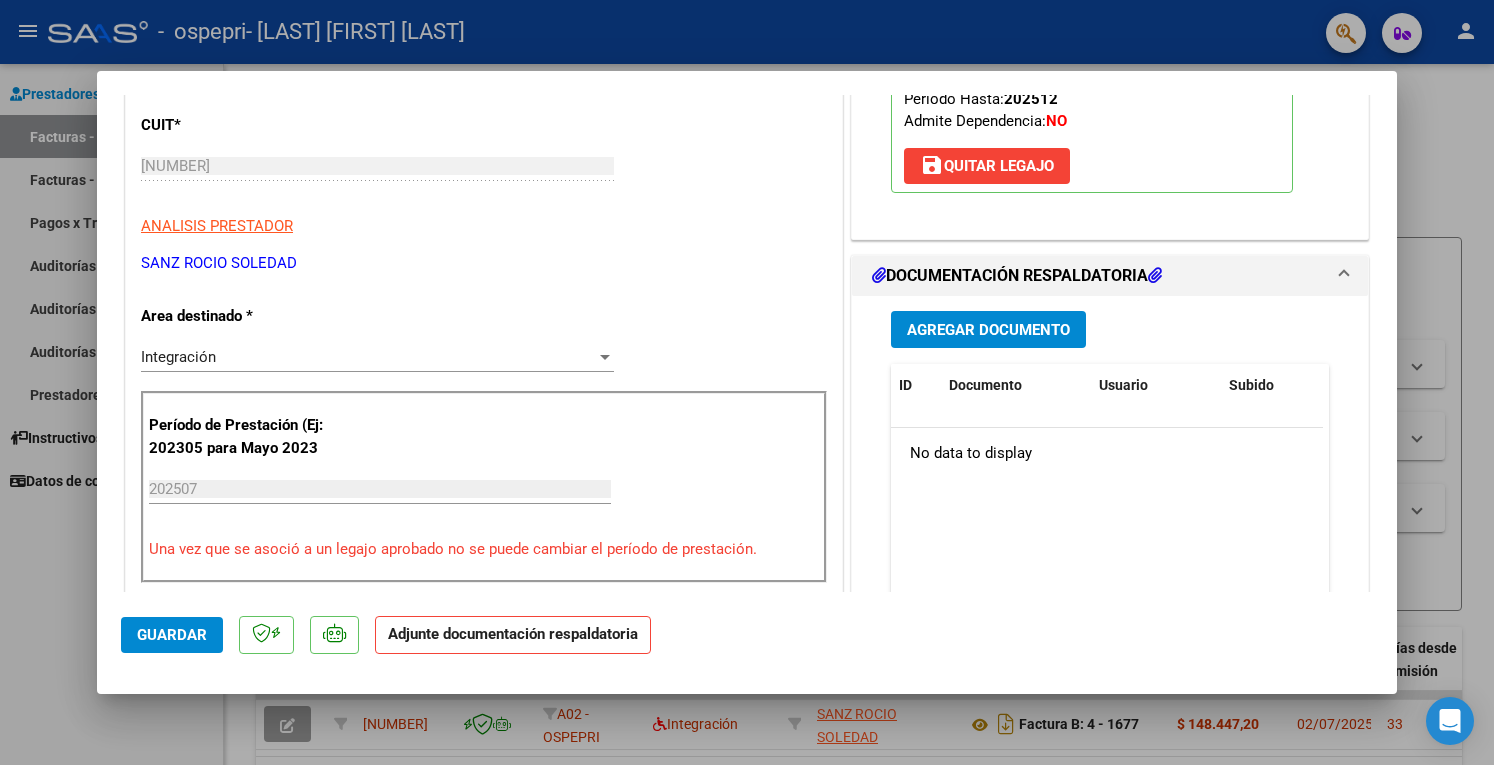 click on "Agregar Documento" at bounding box center (988, 330) 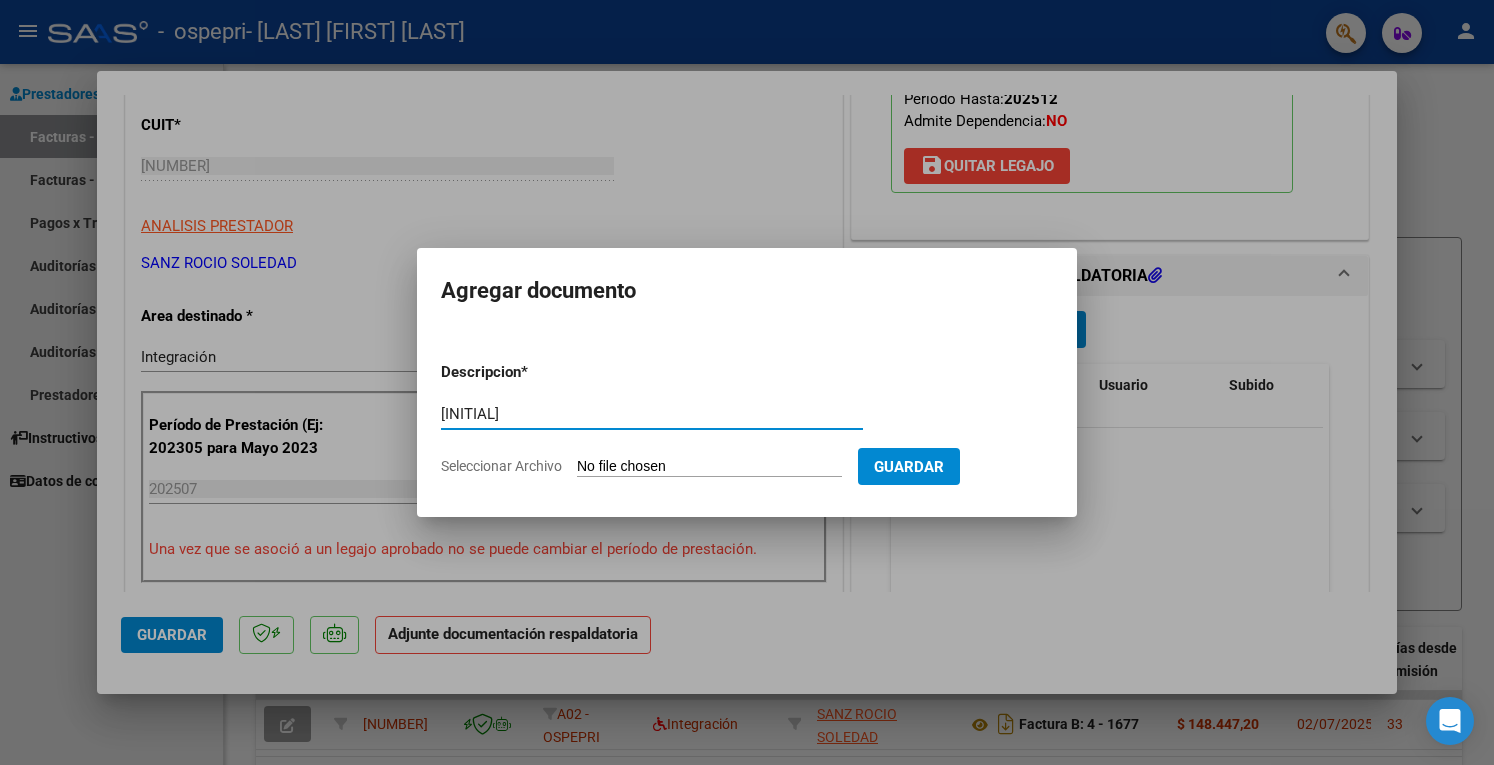 type on "pf" 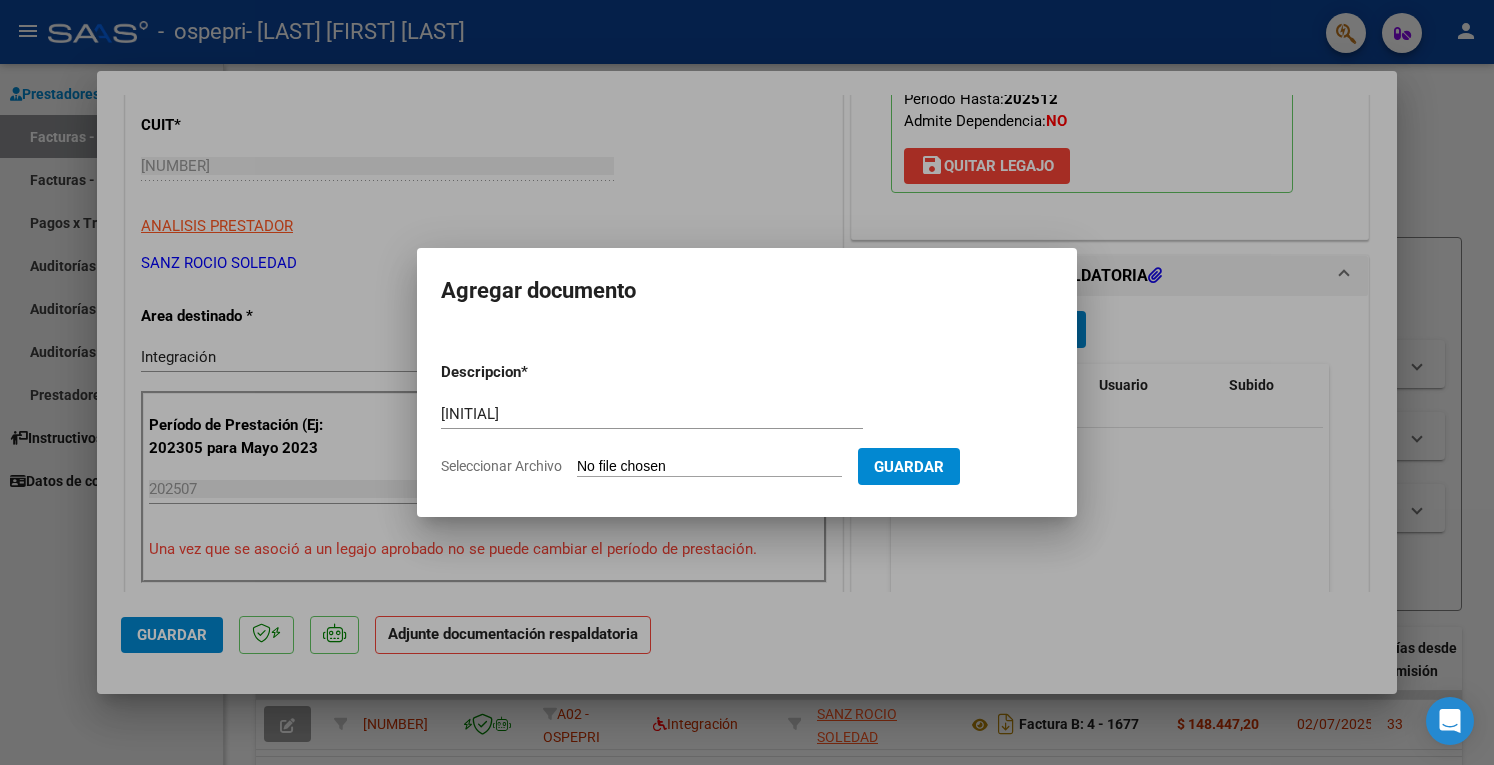 type on "C:\fakepath\cobos.pdf" 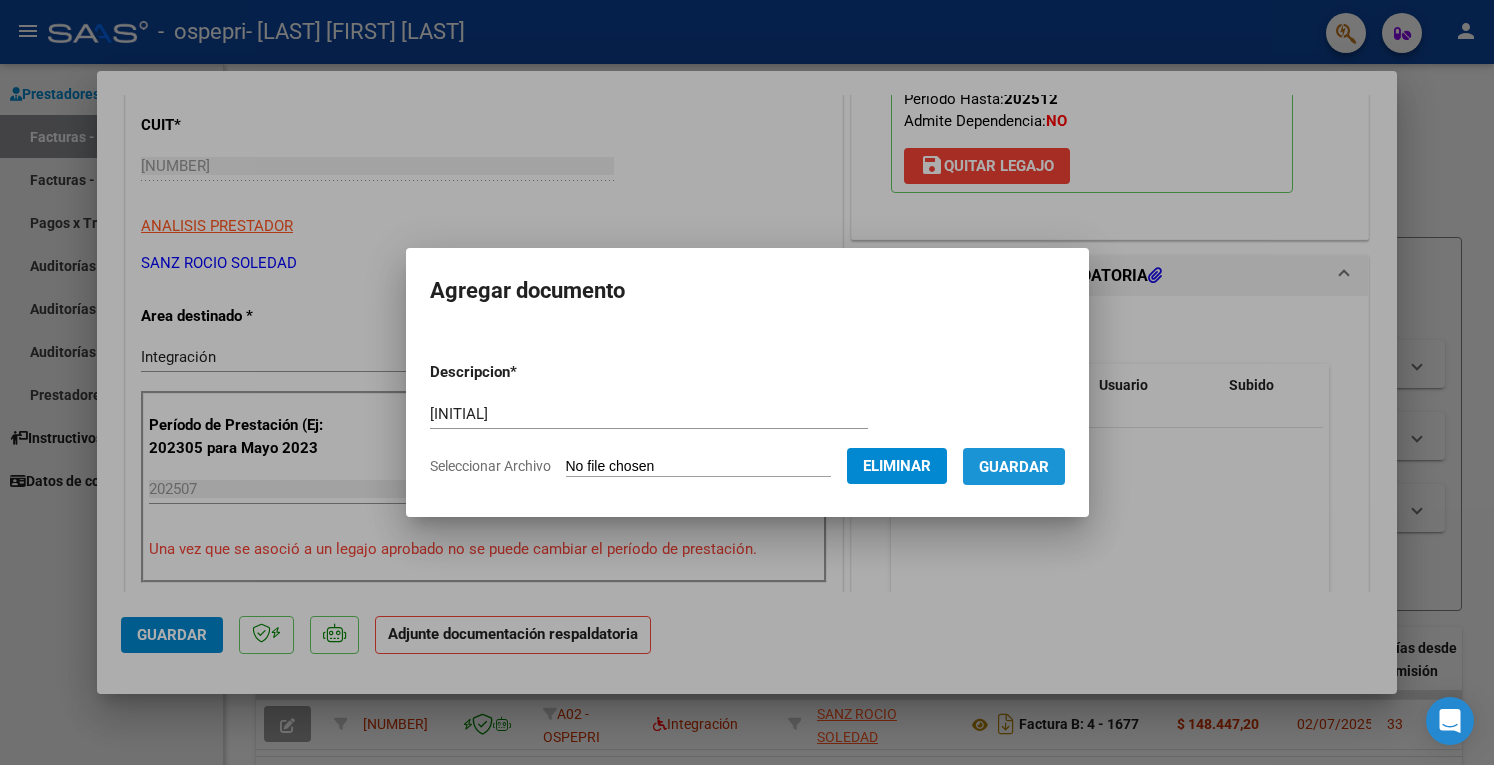 click on "Guardar" at bounding box center (1014, 467) 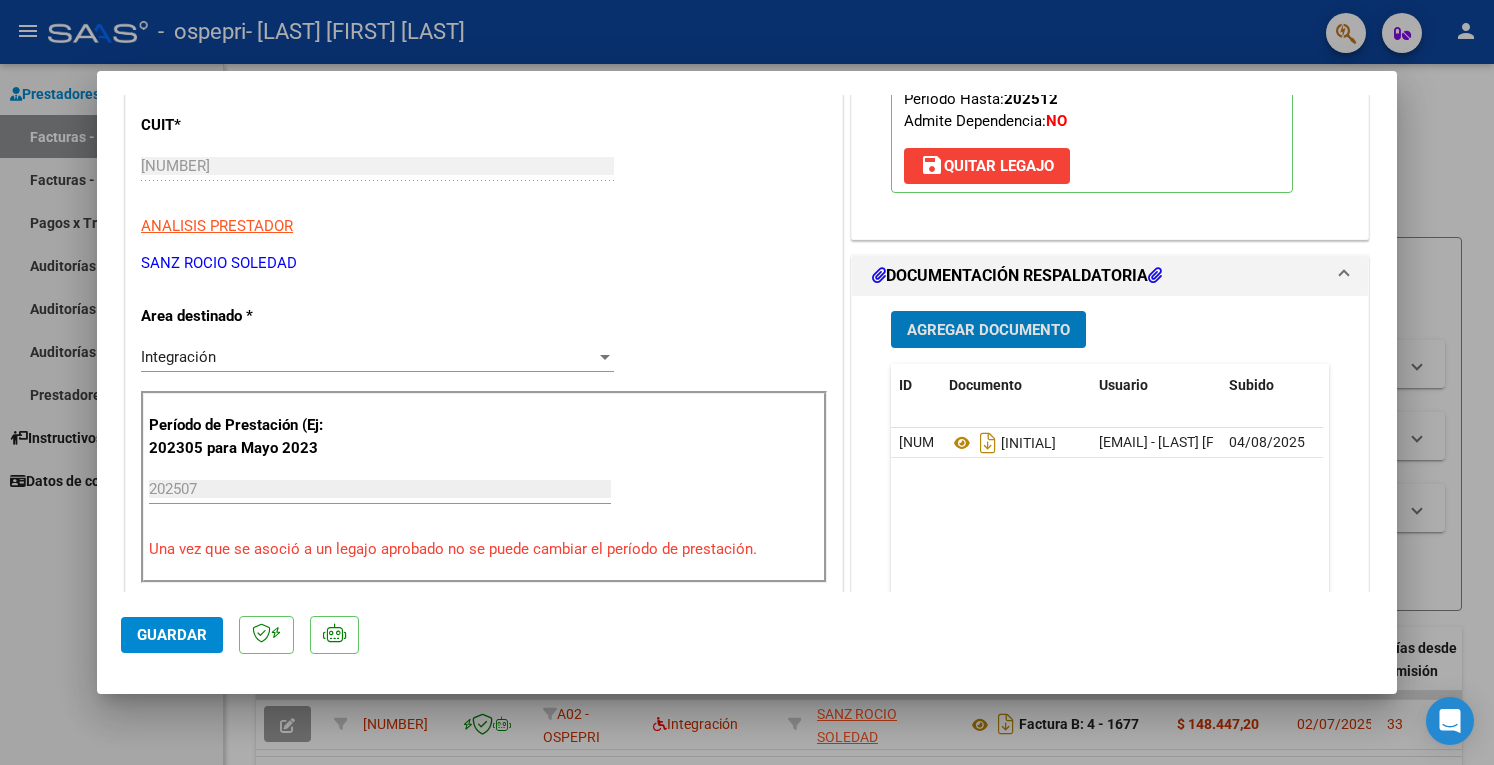 click at bounding box center (747, 382) 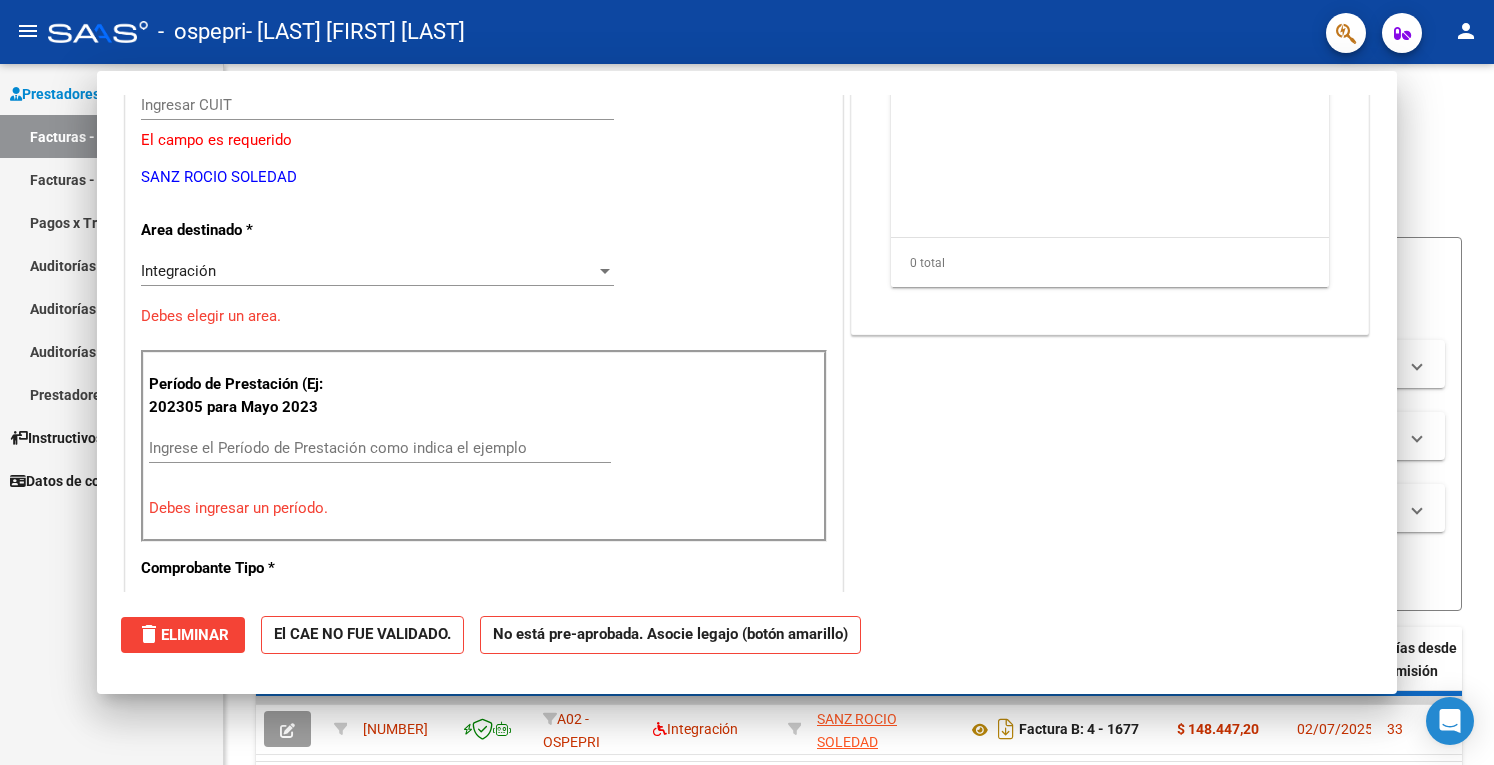 scroll, scrollTop: 239, scrollLeft: 0, axis: vertical 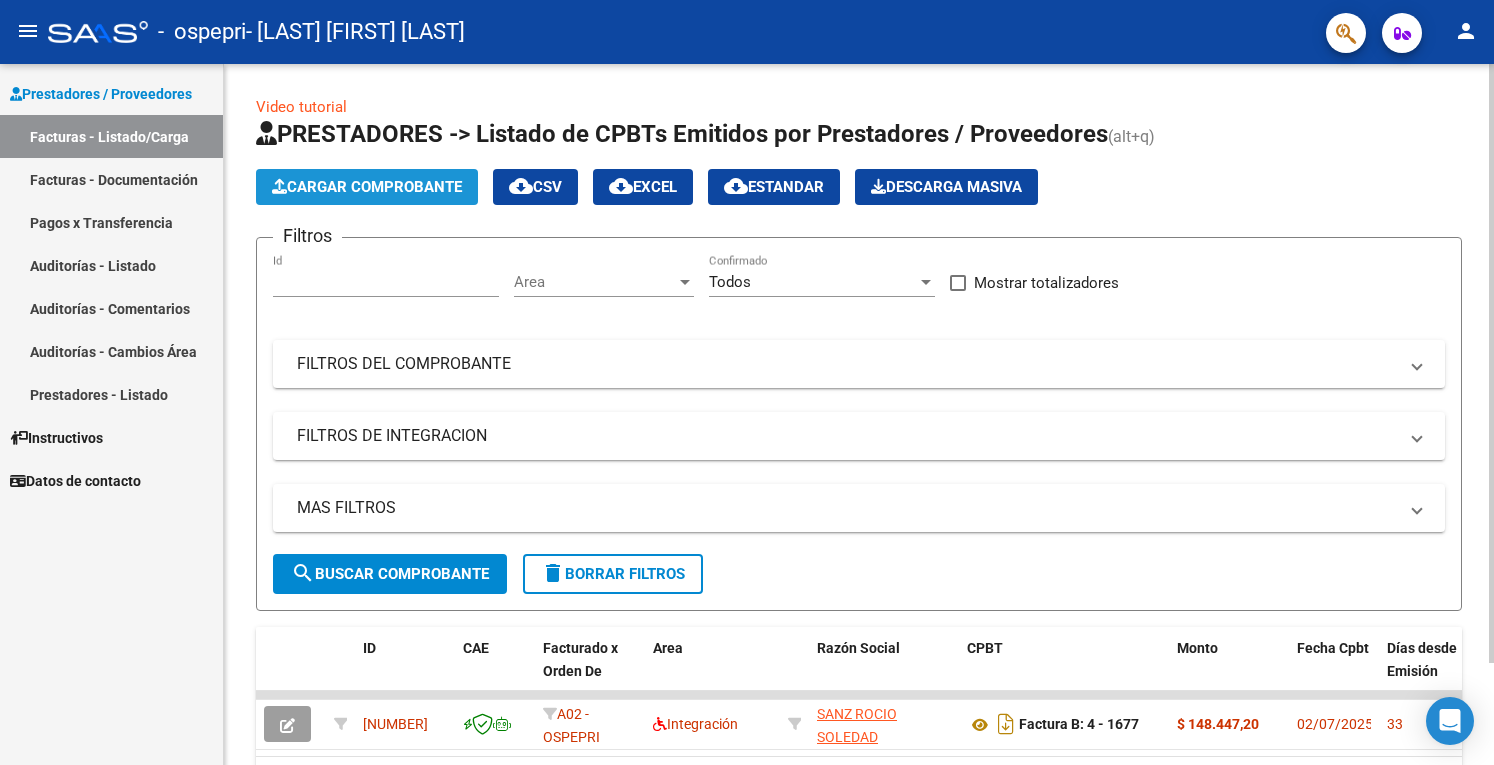 click on "Cargar Comprobante" 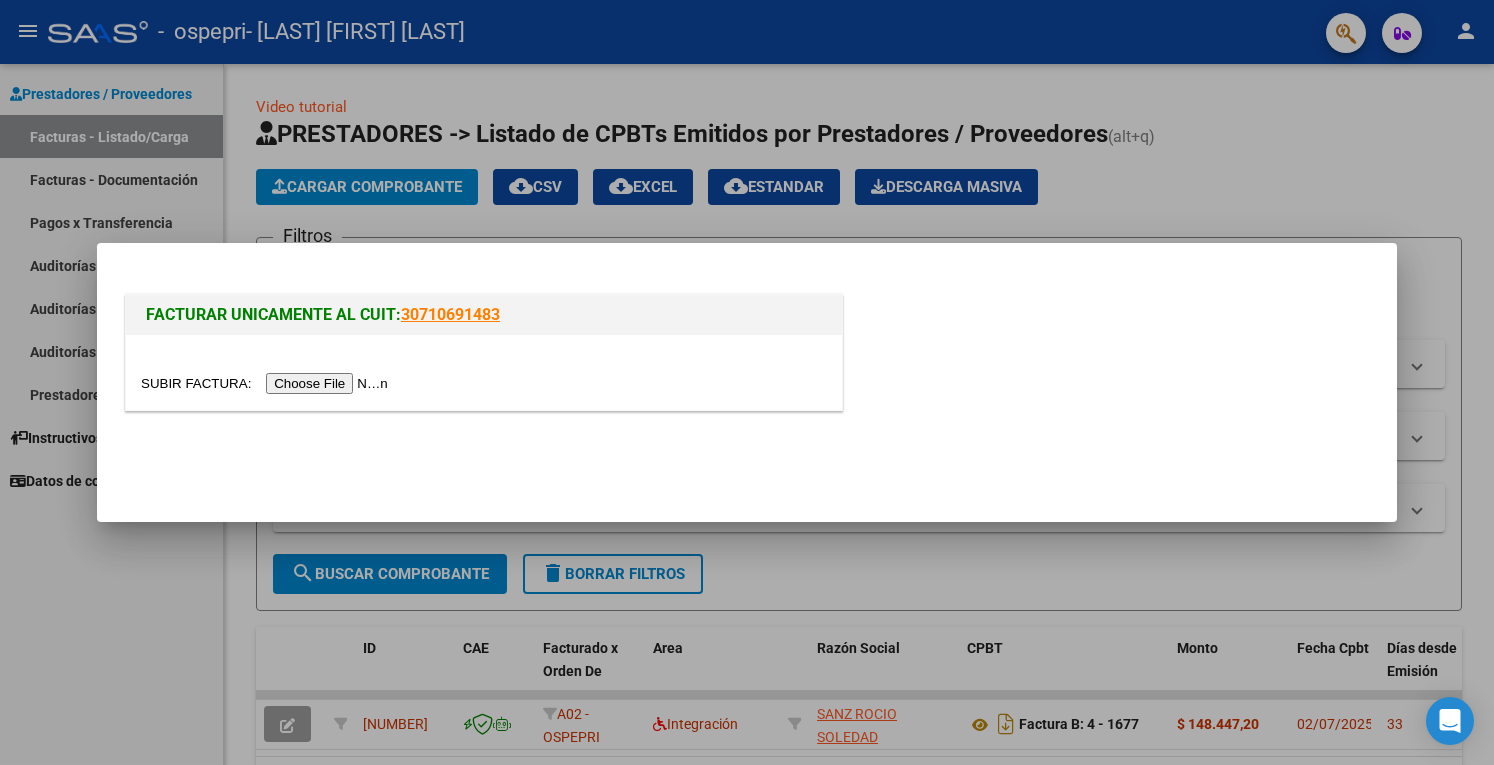 click at bounding box center (267, 383) 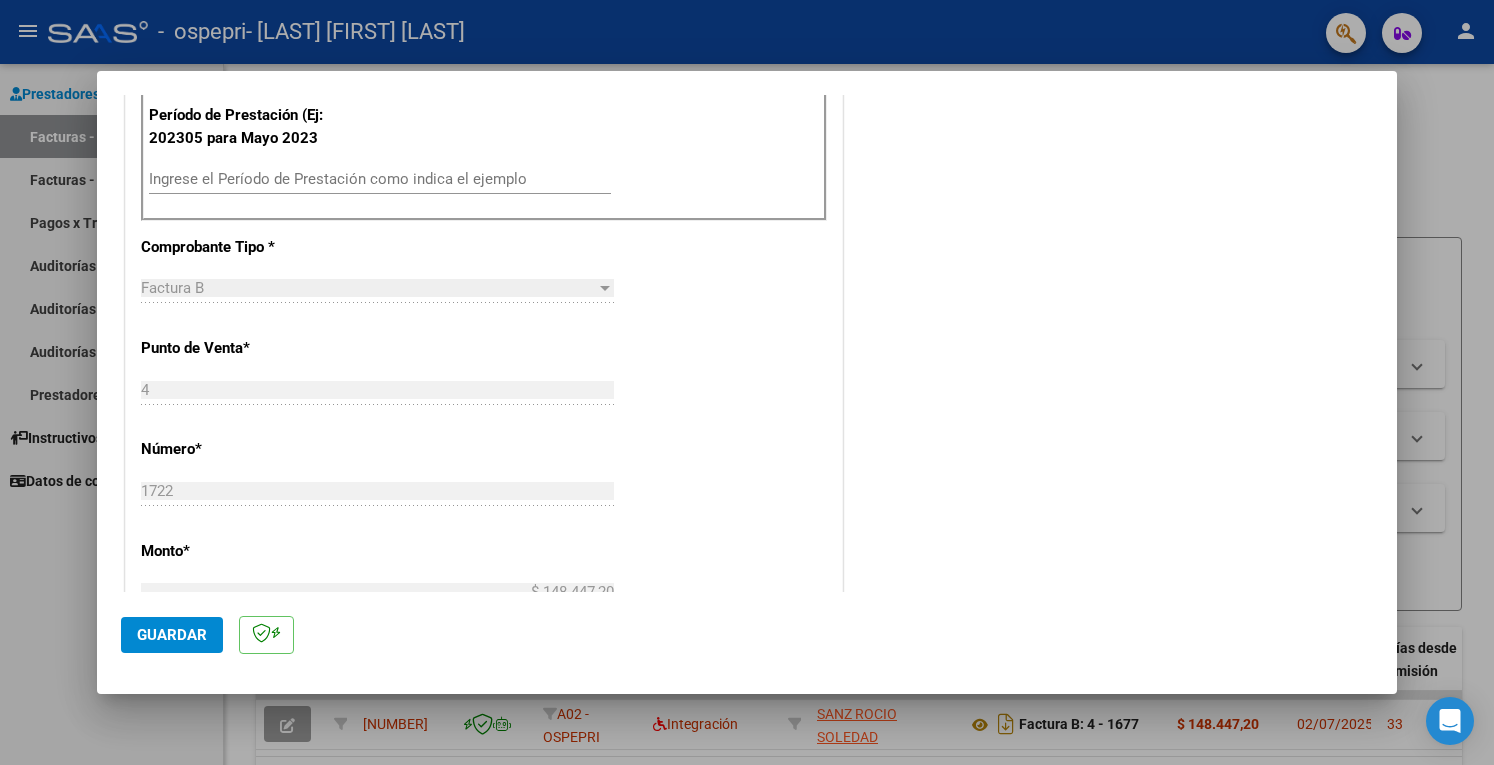 scroll, scrollTop: 600, scrollLeft: 0, axis: vertical 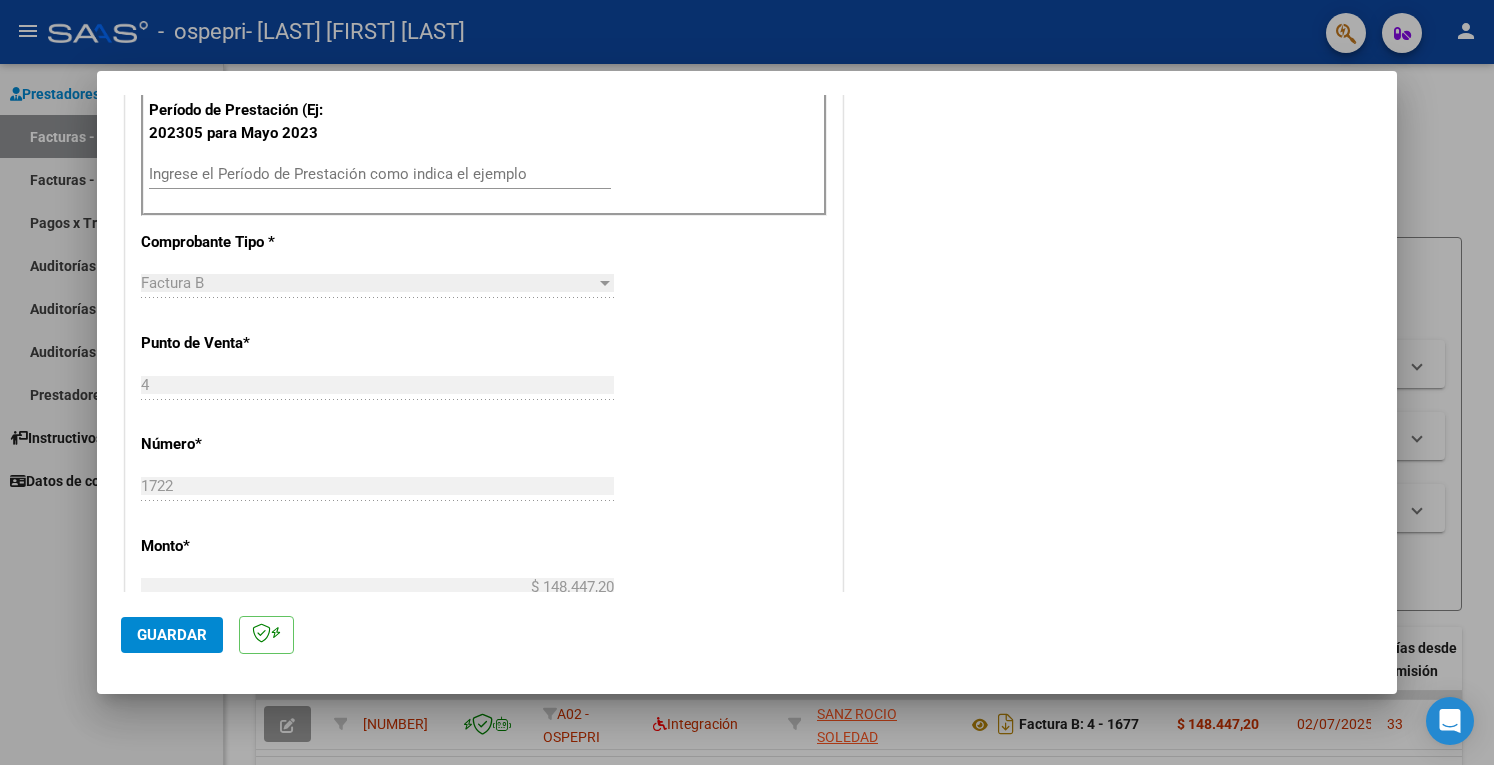click on "Ingrese el Período de Prestación como indica el ejemplo" at bounding box center [380, 174] 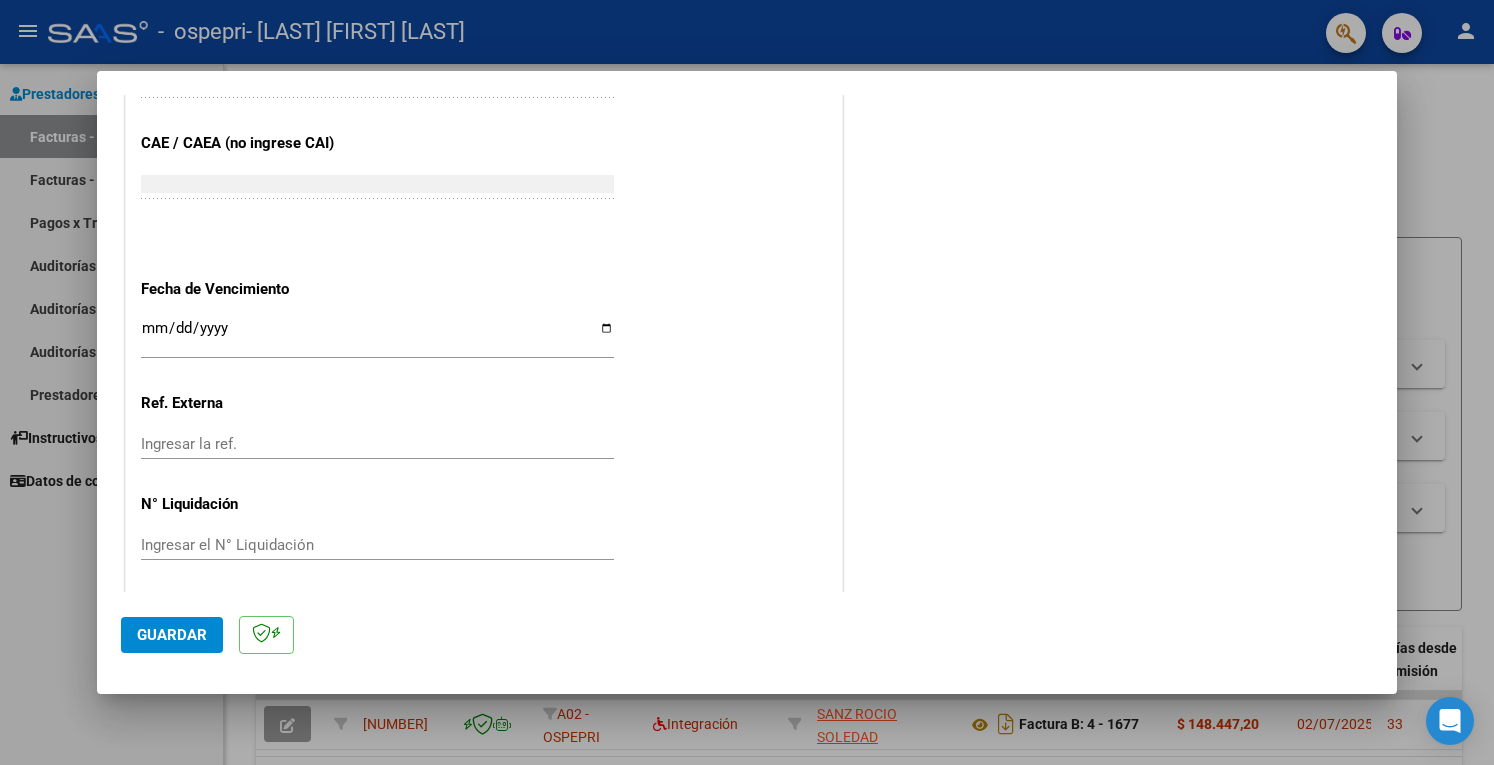 scroll, scrollTop: 1220, scrollLeft: 0, axis: vertical 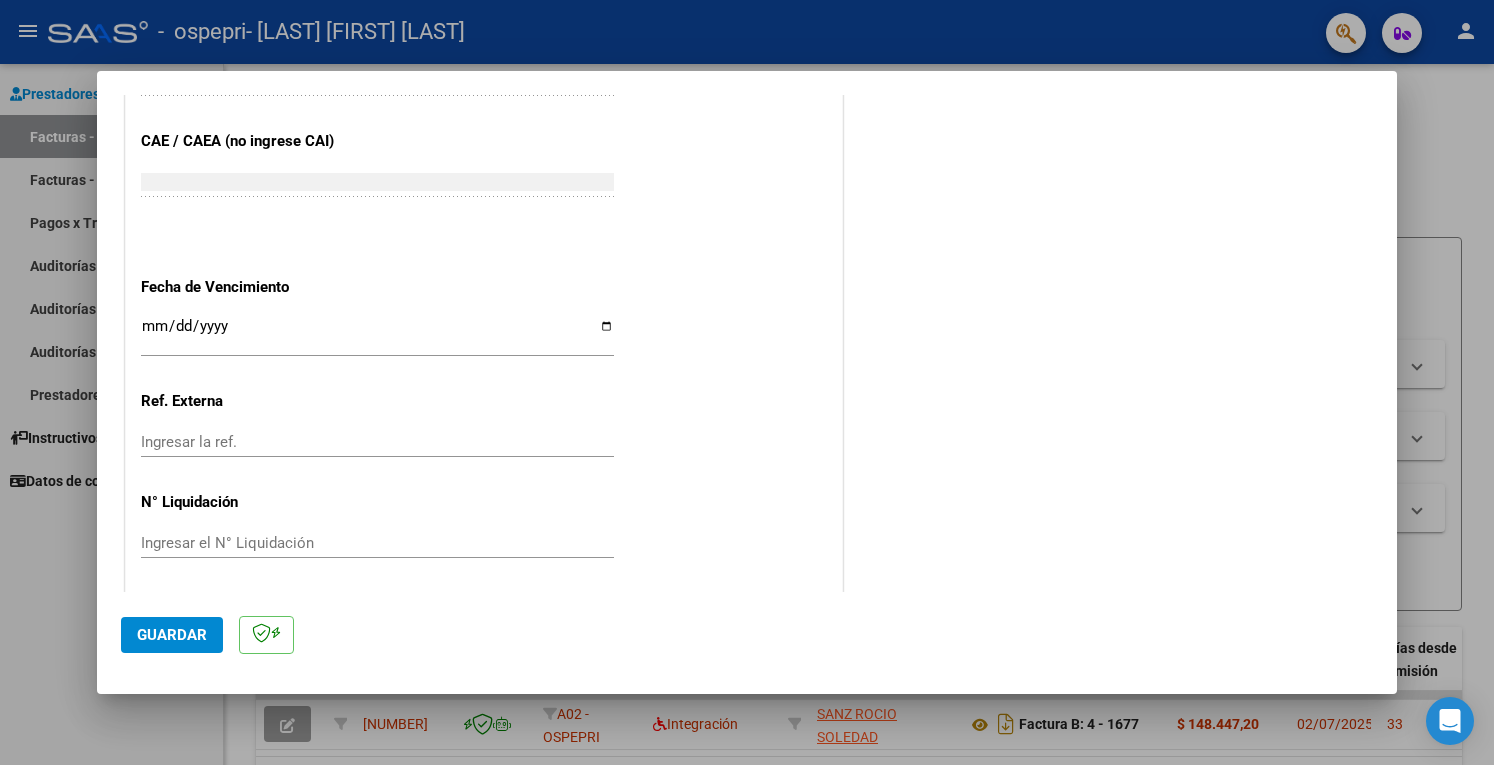 type on "202507" 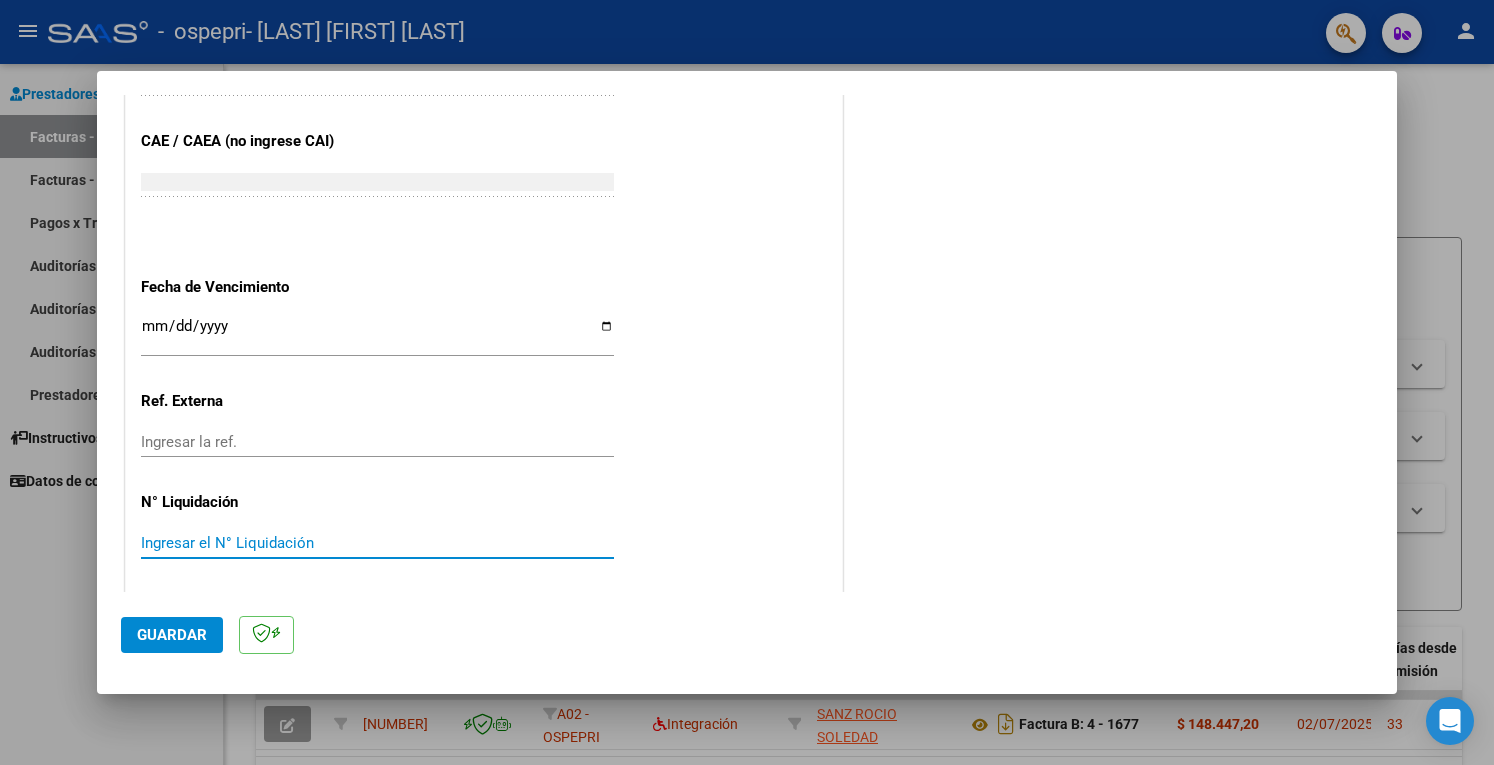 paste on "266034" 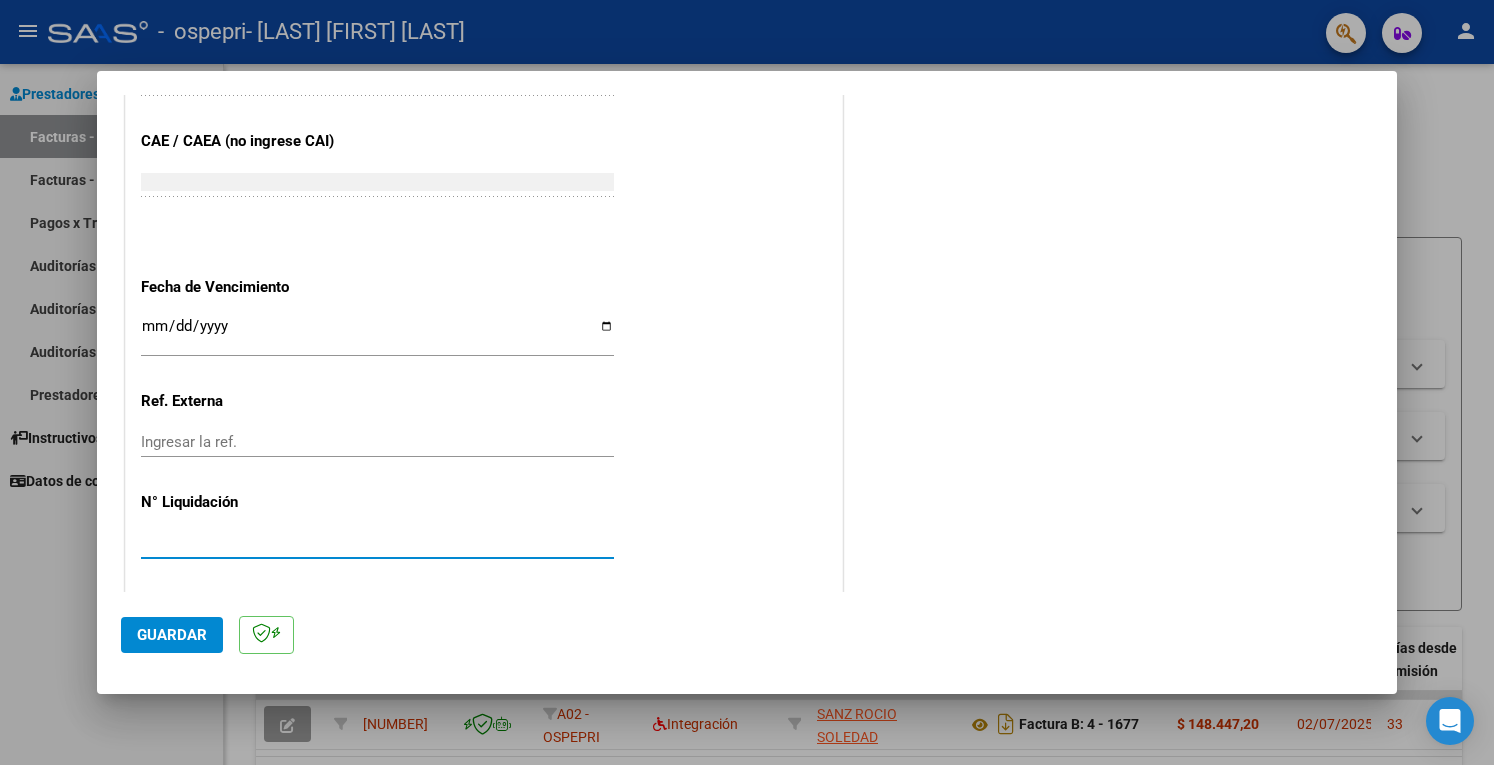type on "266034" 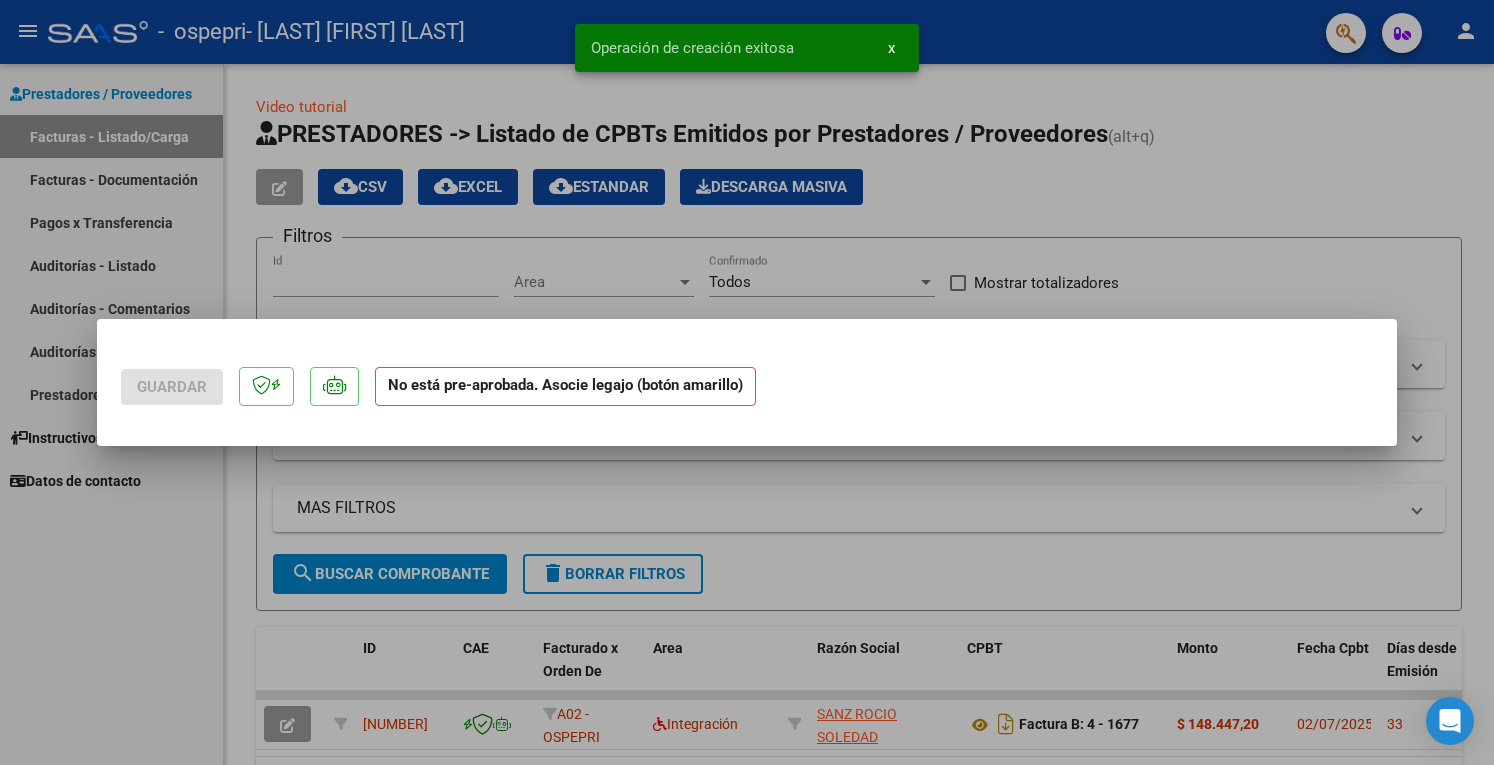 scroll, scrollTop: 0, scrollLeft: 0, axis: both 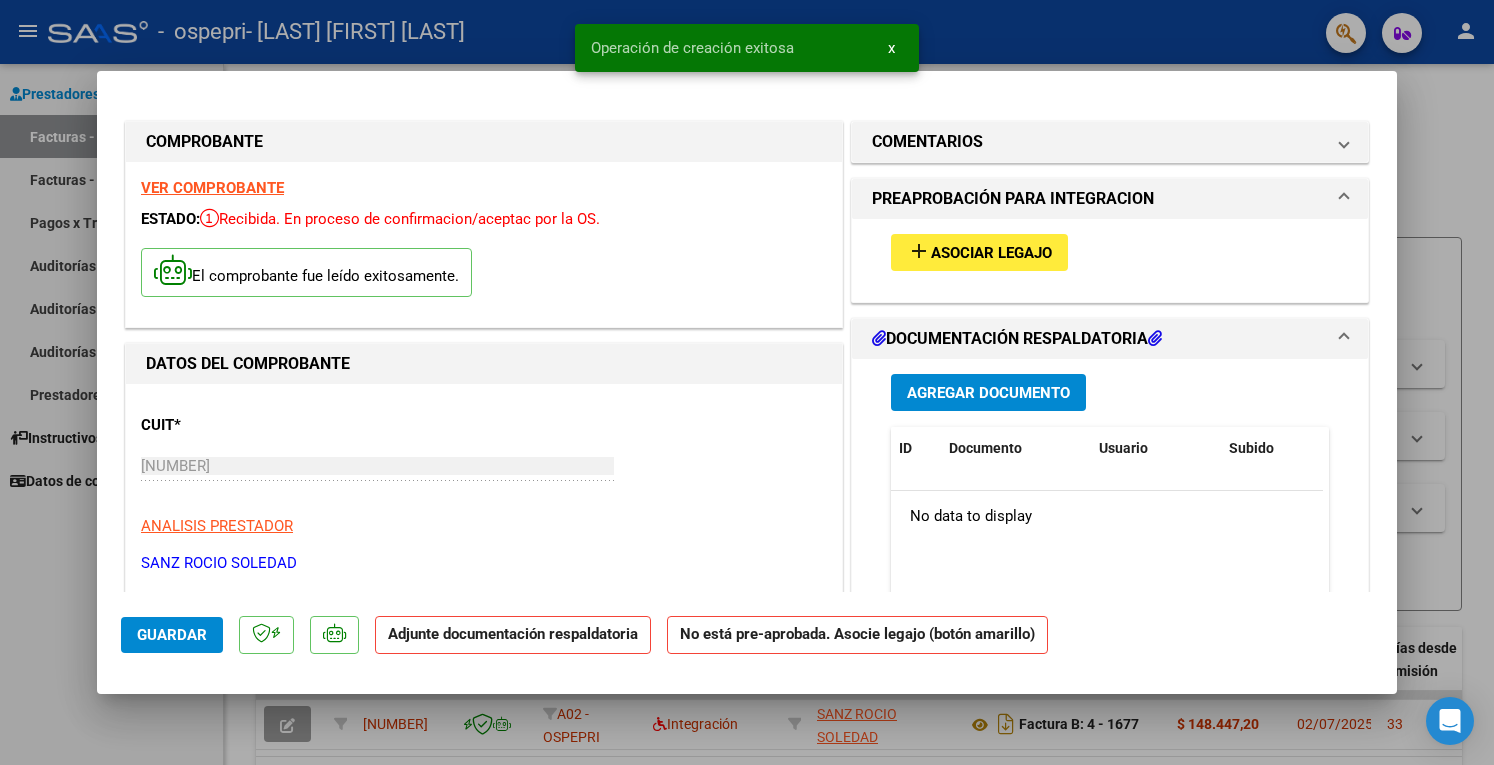 click on "add Asociar Legajo" at bounding box center [979, 252] 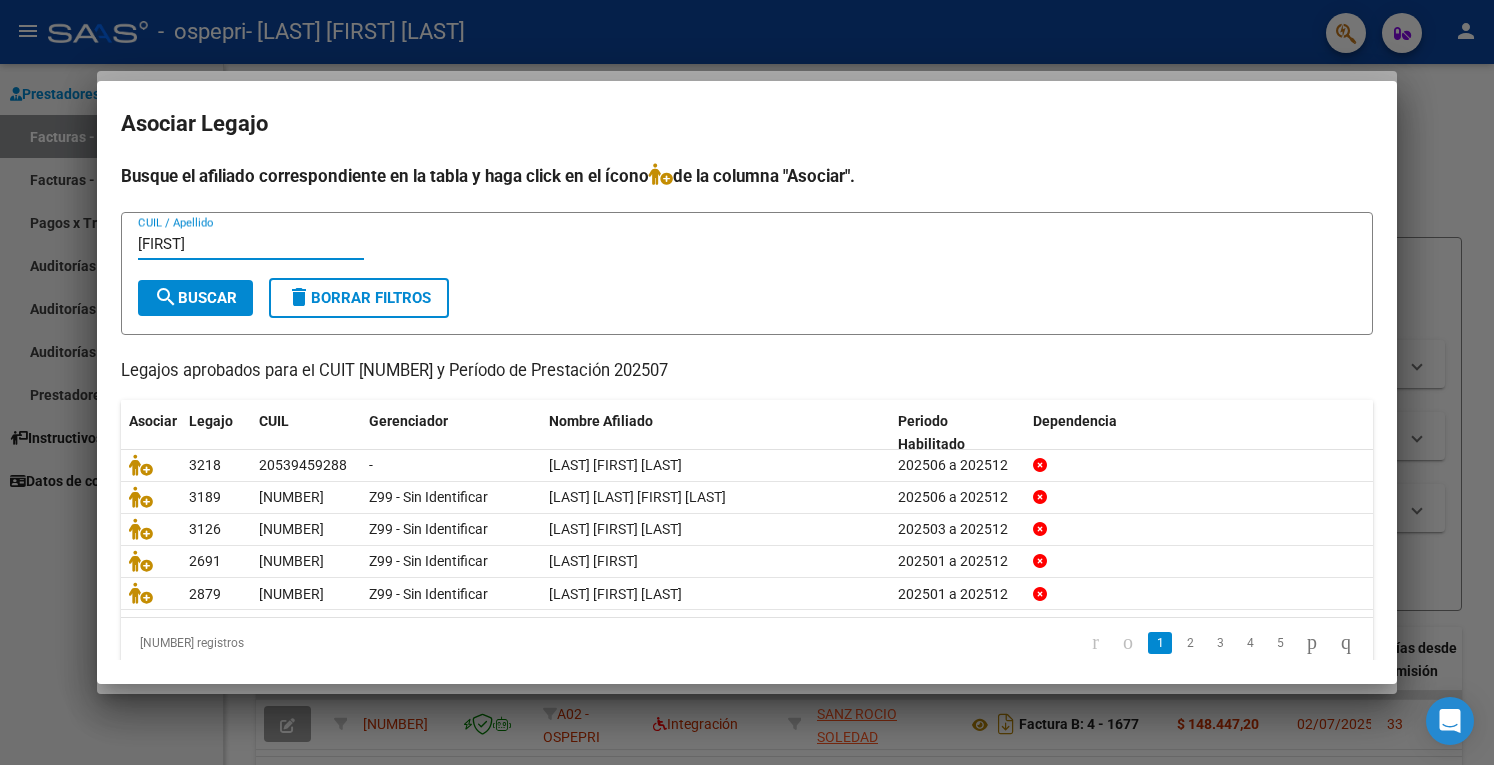 type on "milo" 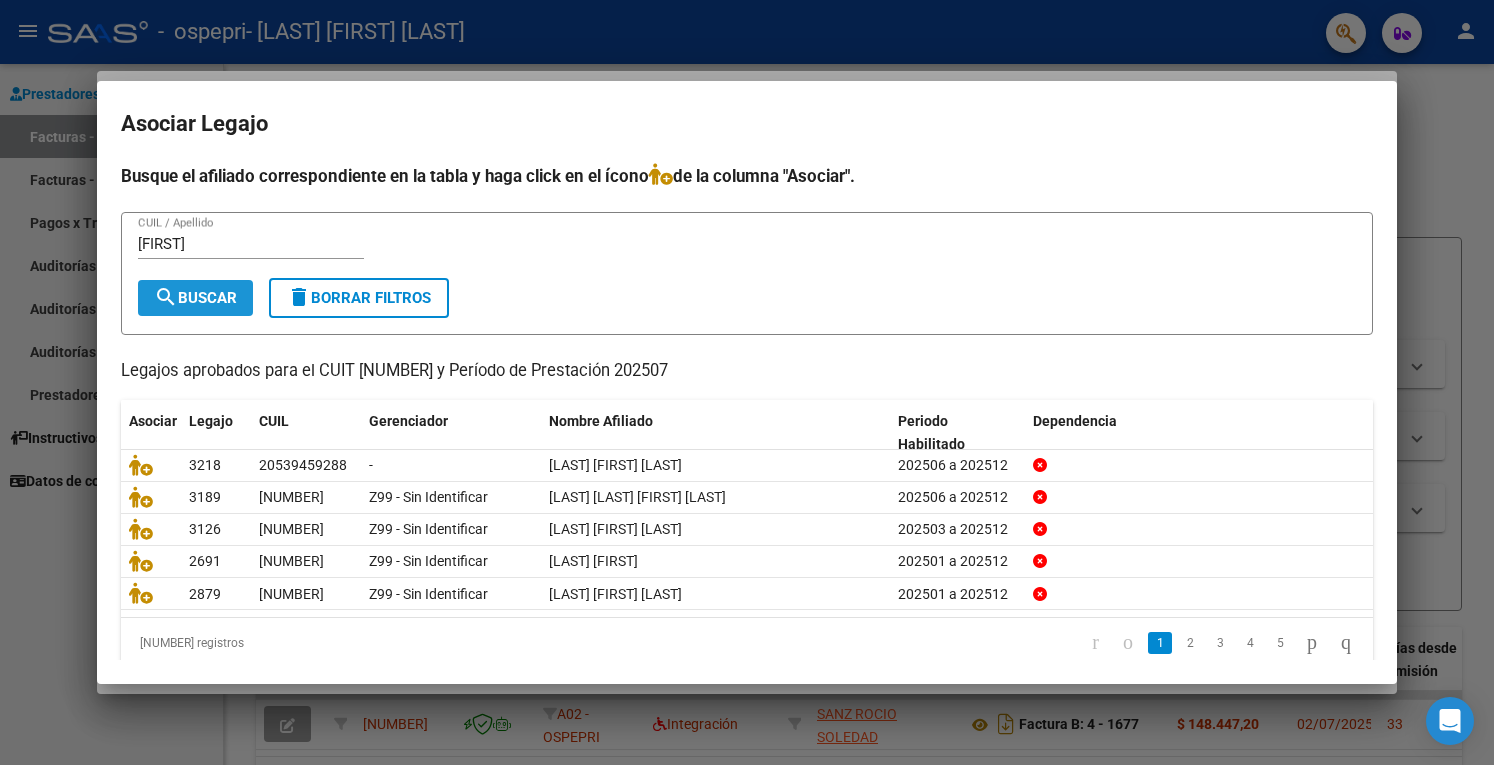 click on "search  Buscar" at bounding box center (195, 298) 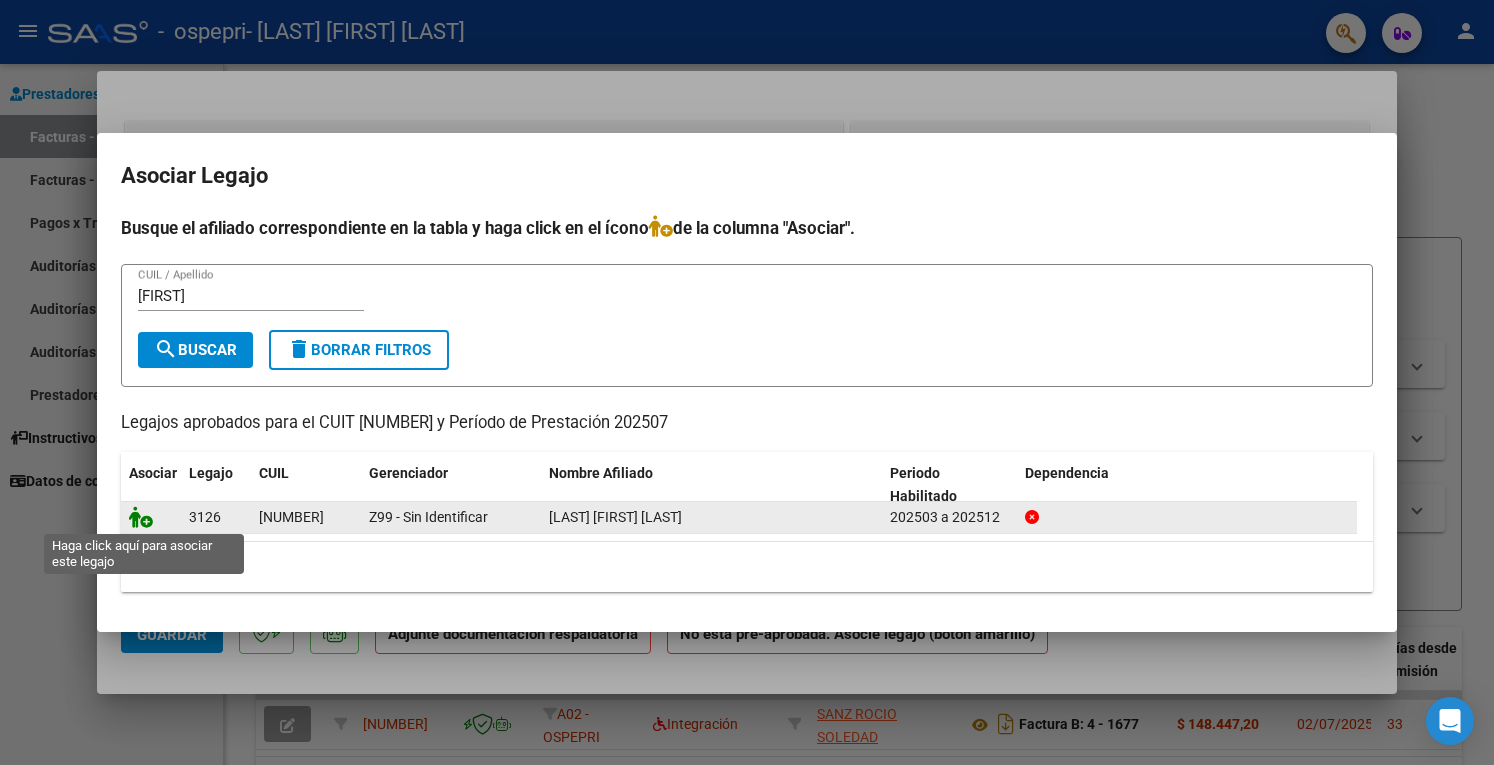 click 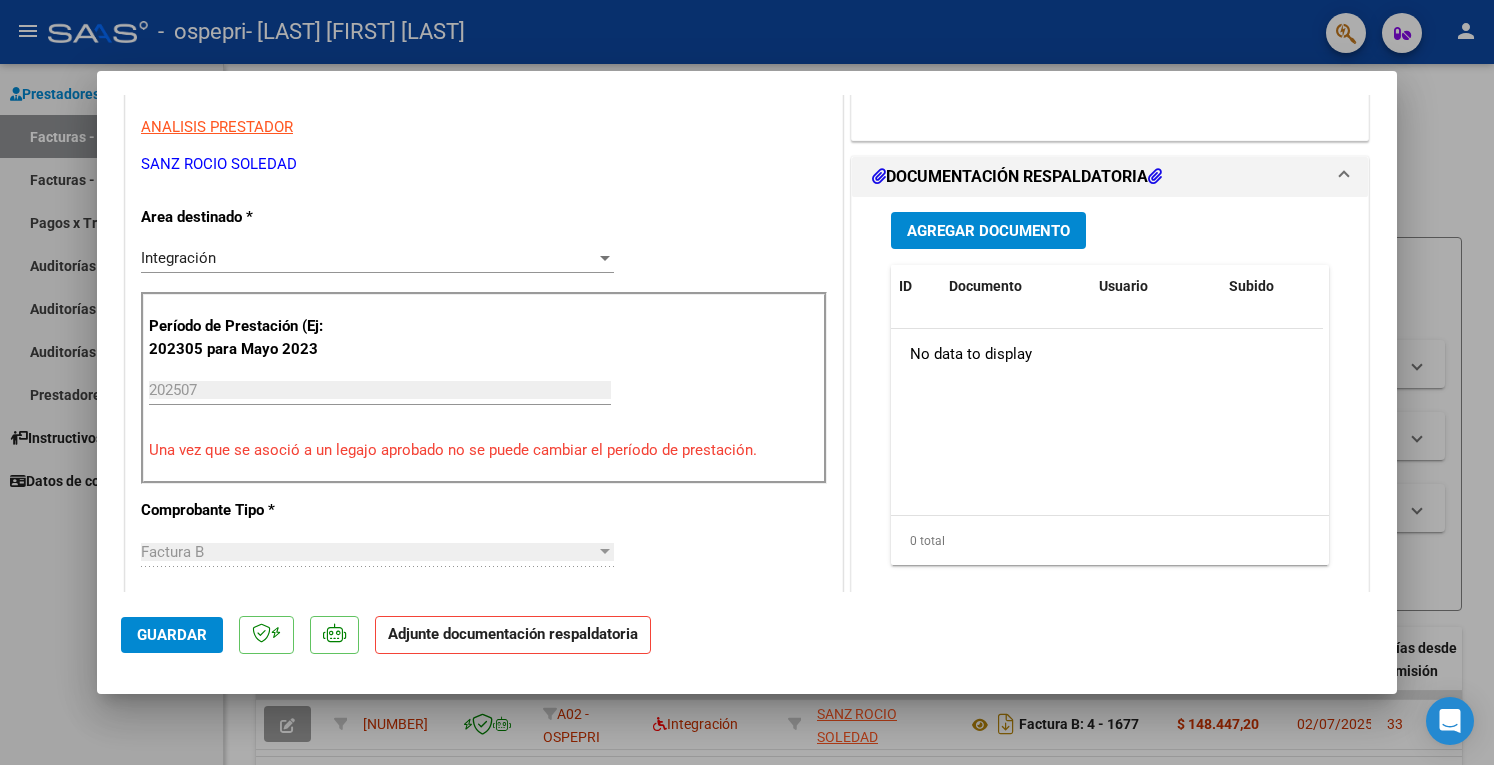 scroll, scrollTop: 400, scrollLeft: 0, axis: vertical 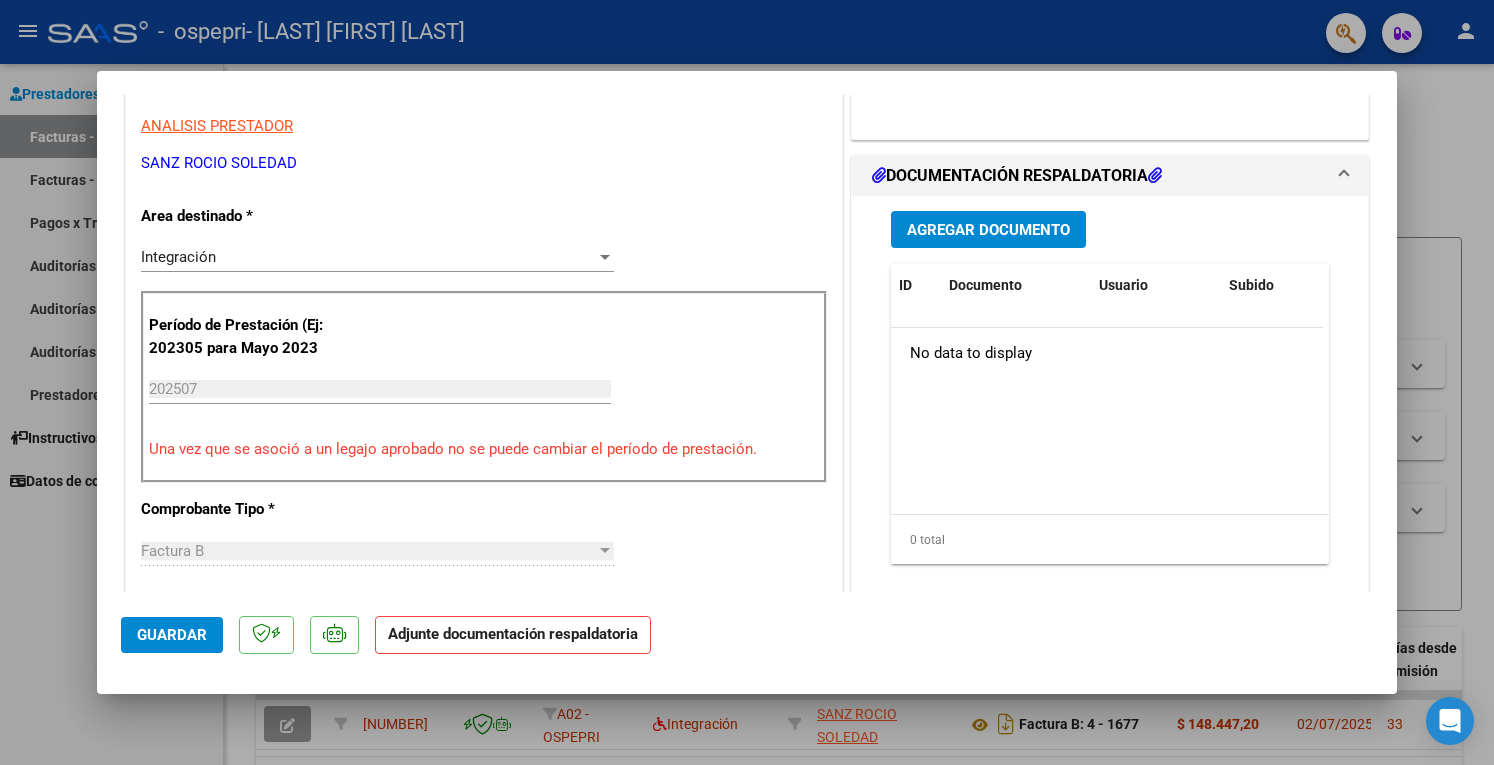 click on "Agregar Documento" at bounding box center (988, 229) 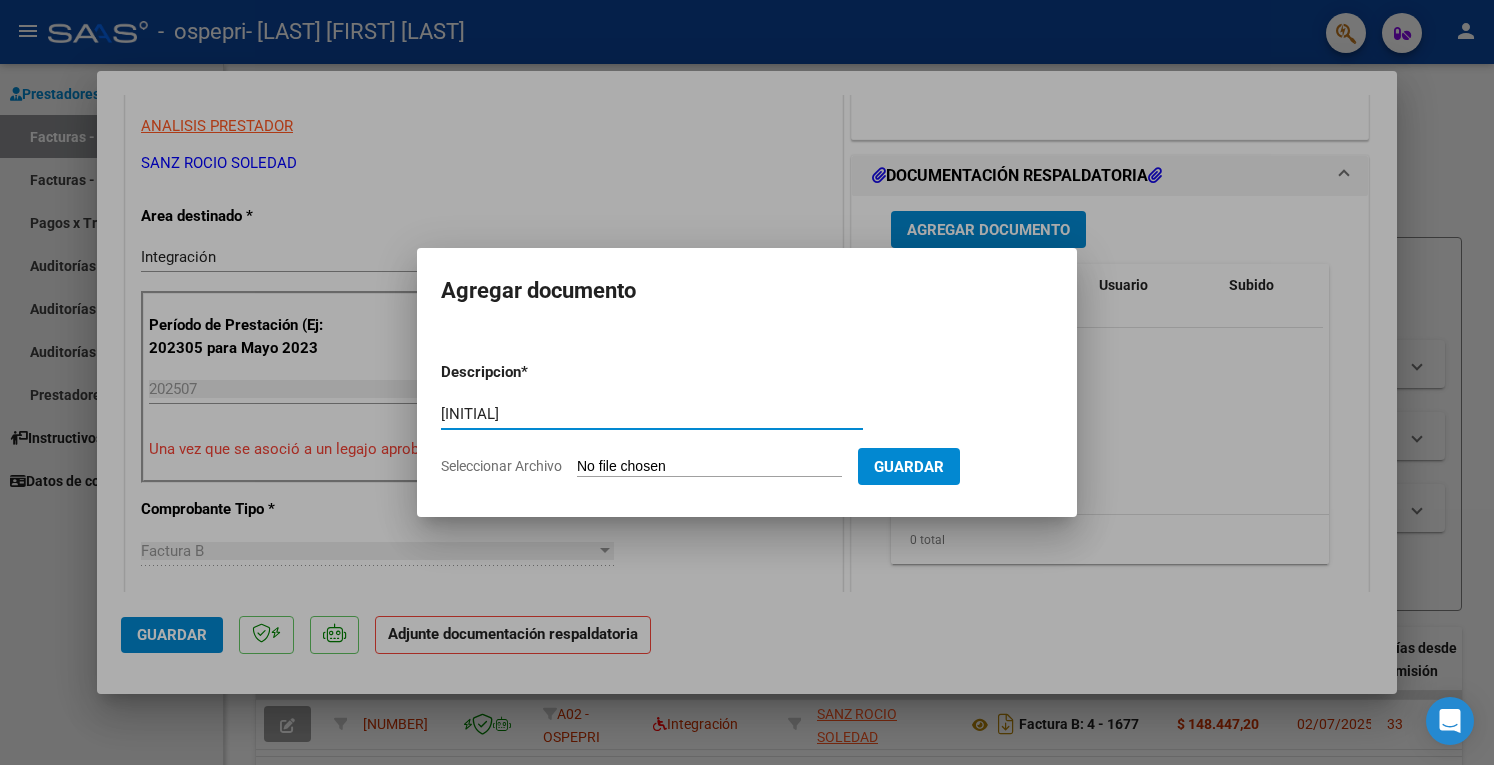 type on "pf" 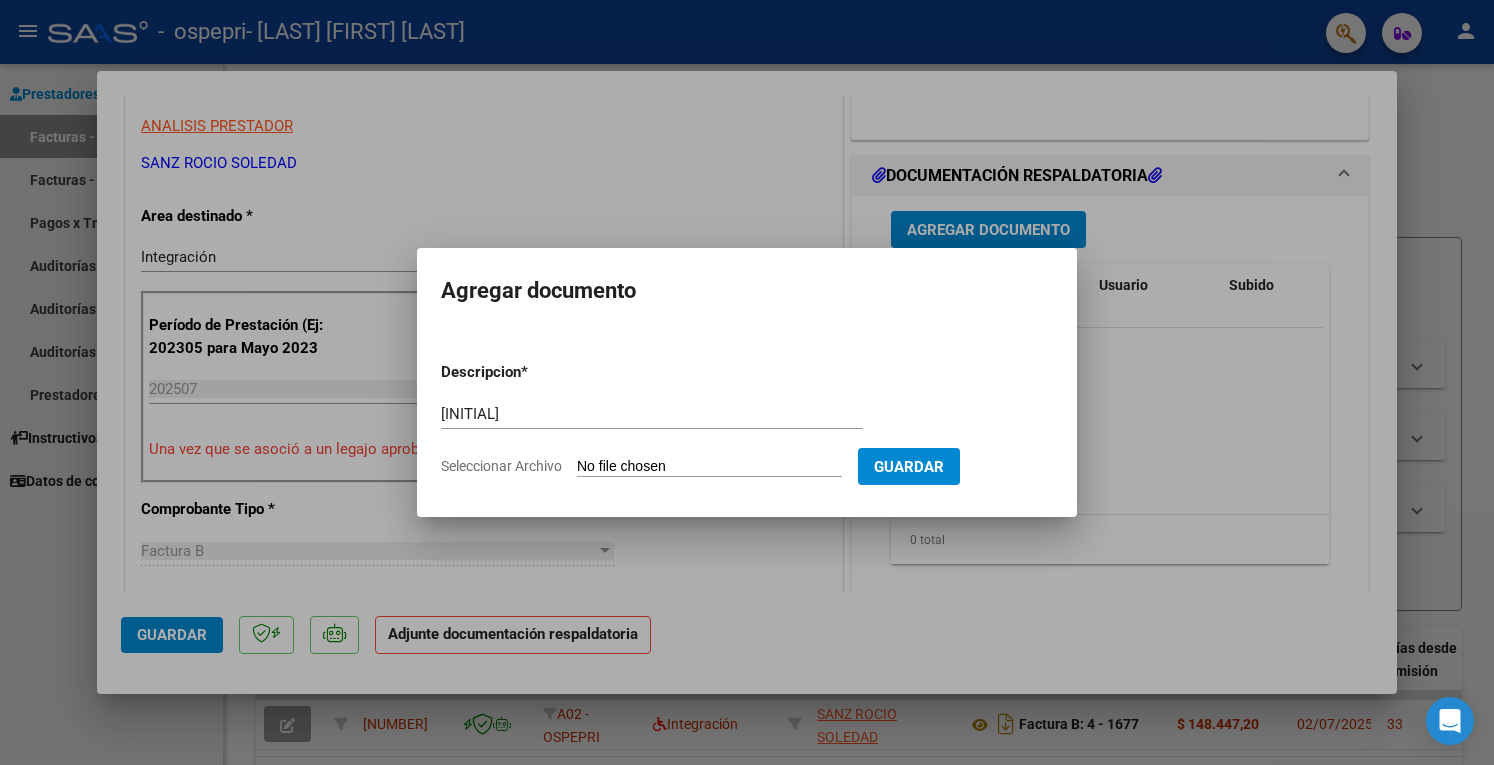 type on "C:\fakepath\milb.pdf" 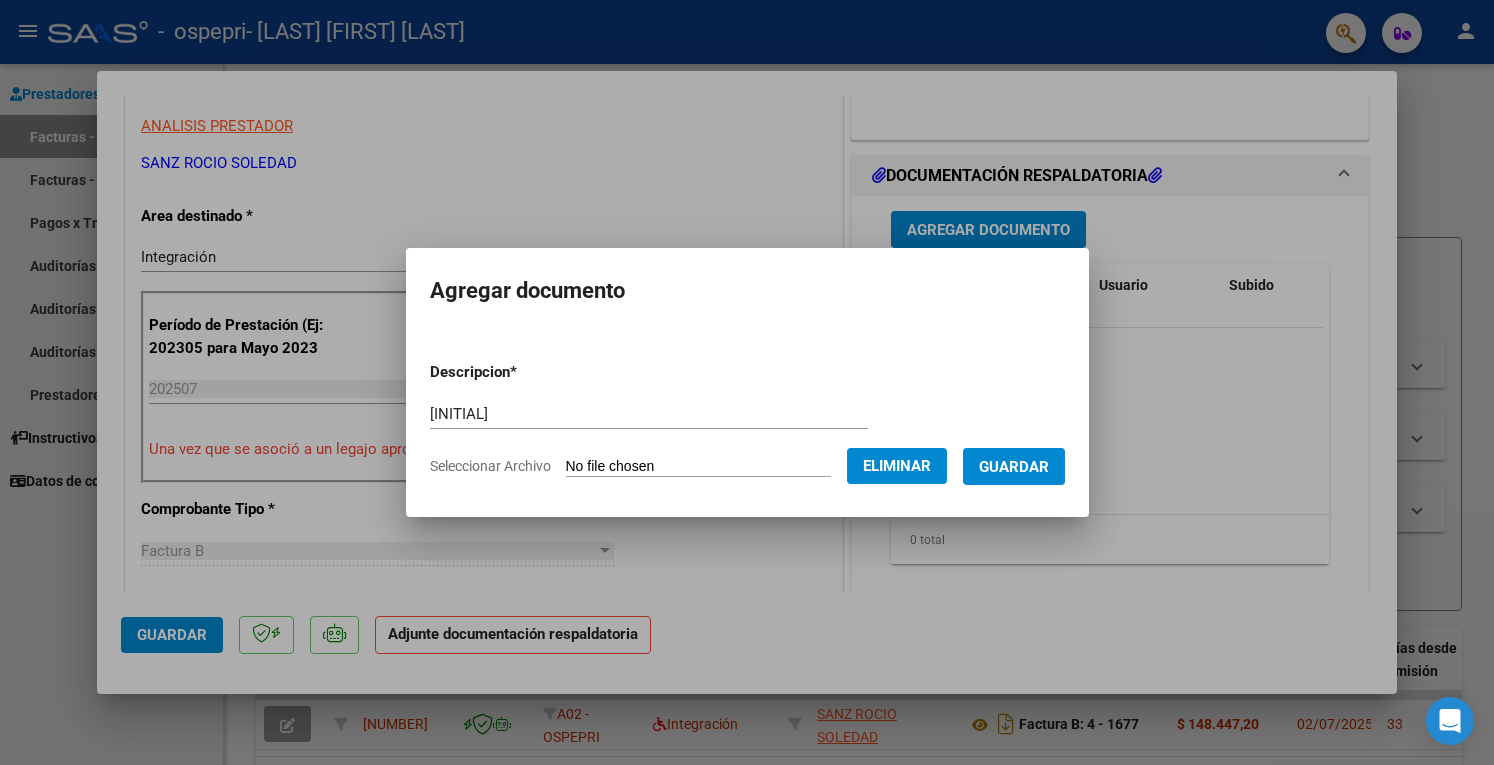 click on "Guardar" at bounding box center [1014, 467] 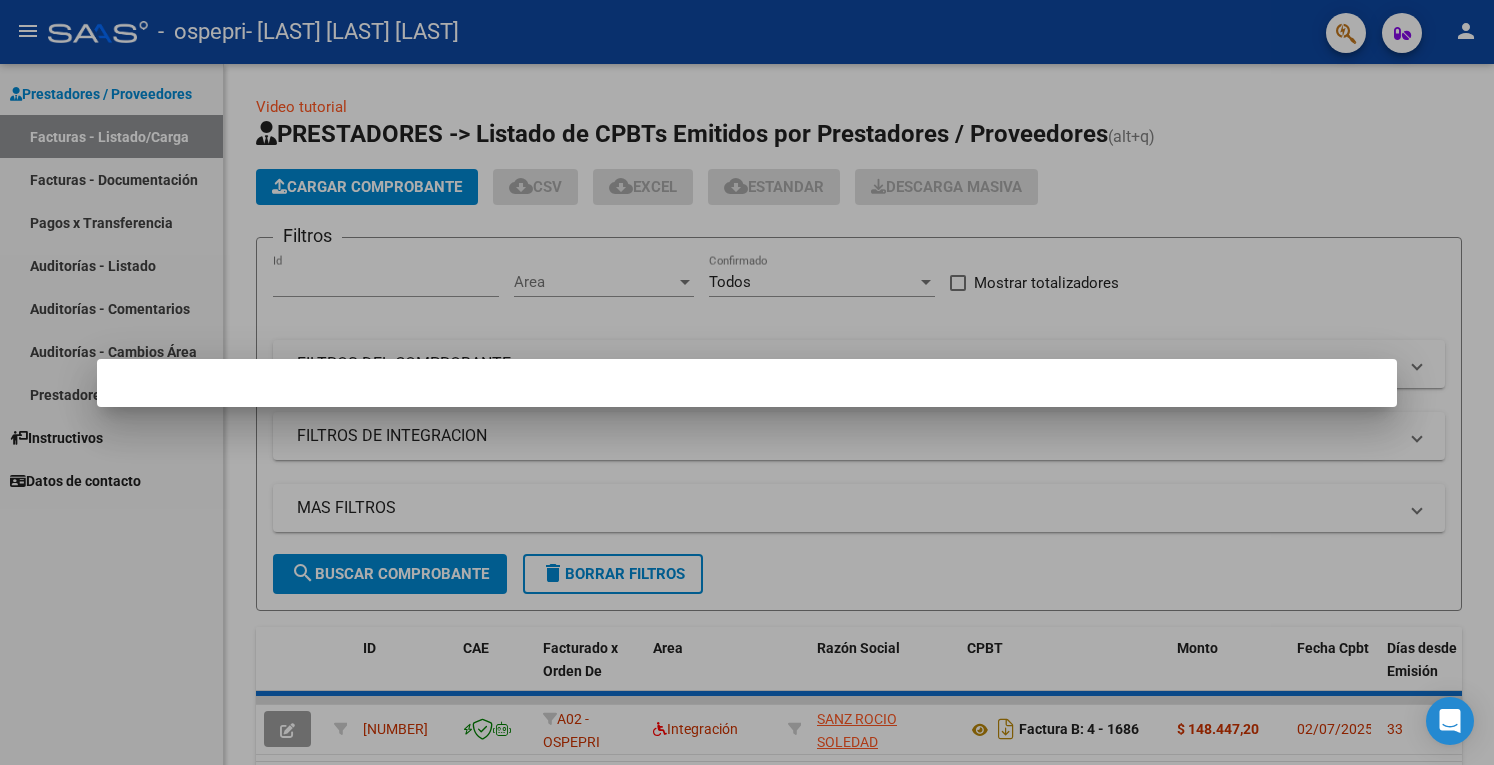 scroll, scrollTop: 0, scrollLeft: 0, axis: both 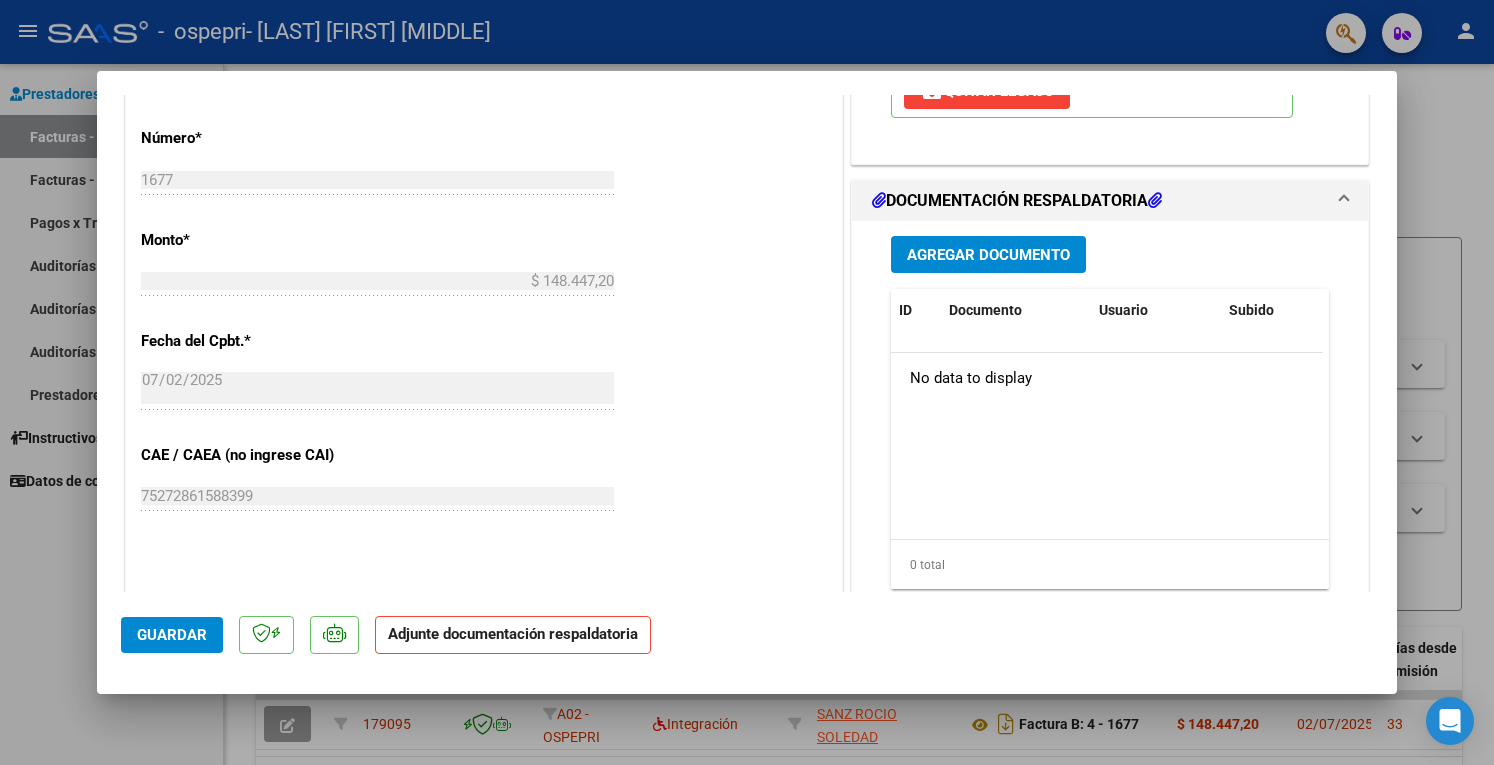 click on "Agregar Documento" at bounding box center (988, 255) 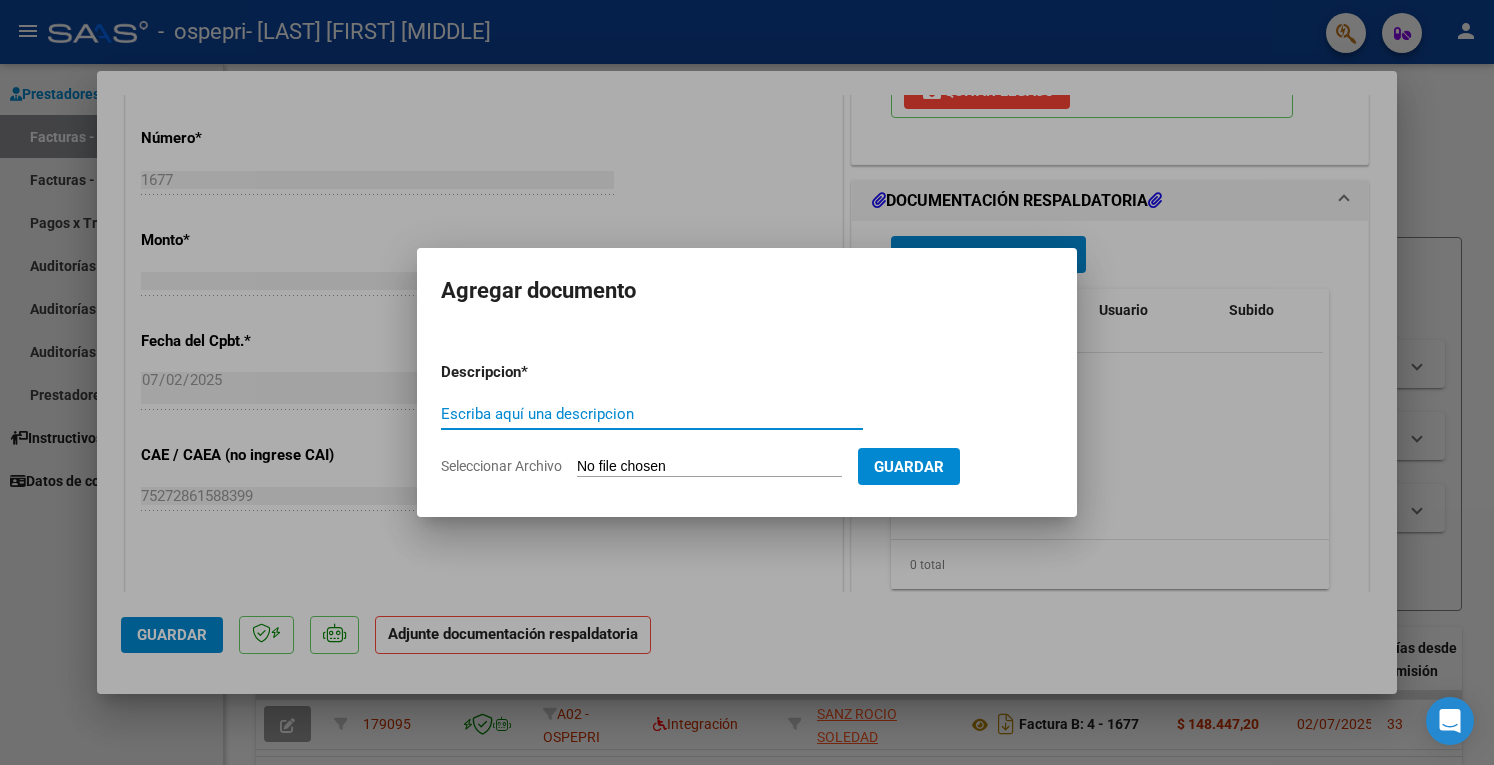 click on "Escriba aquí una descripcion" at bounding box center [652, 414] 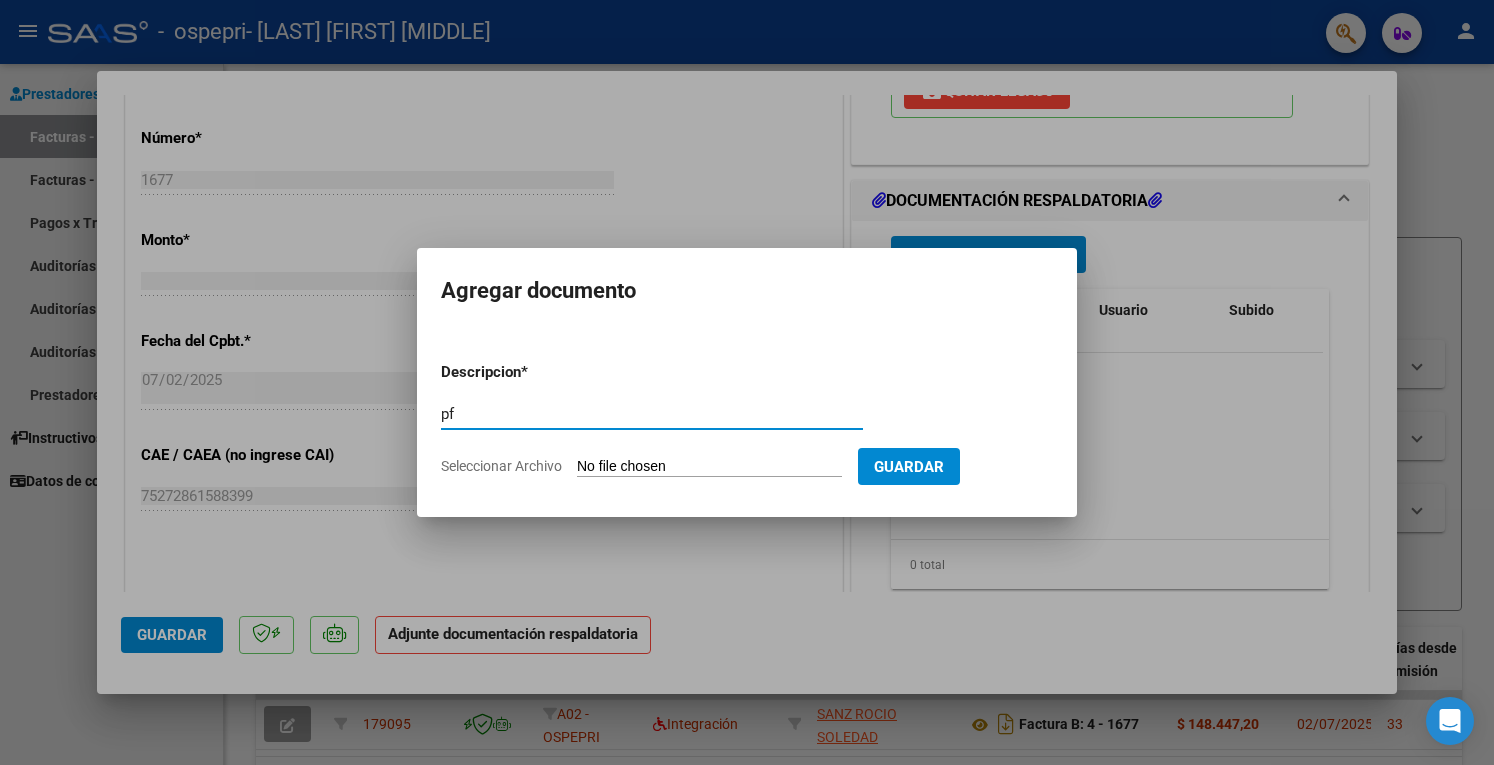 type on "pf" 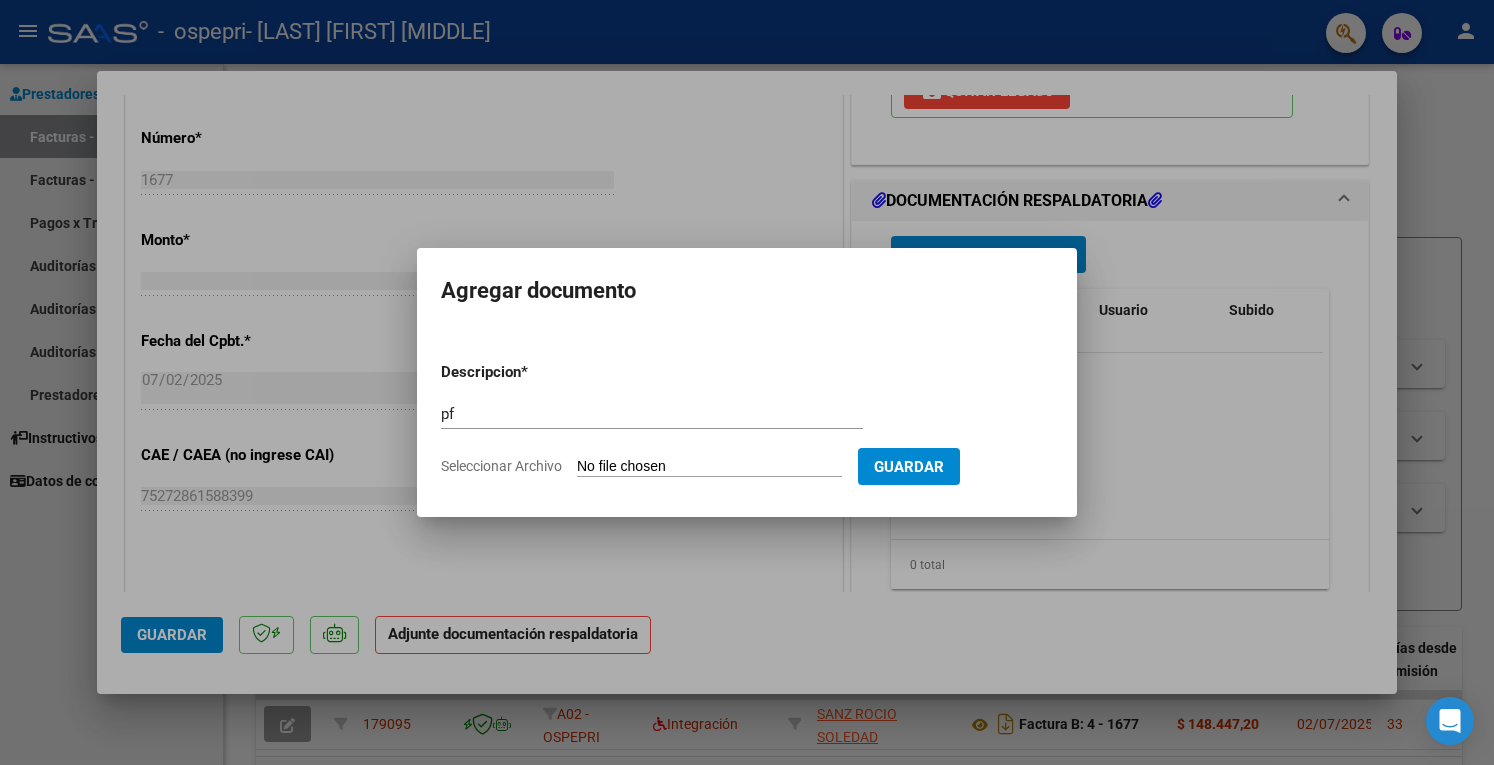 click on "Seleccionar Archivo" at bounding box center [709, 467] 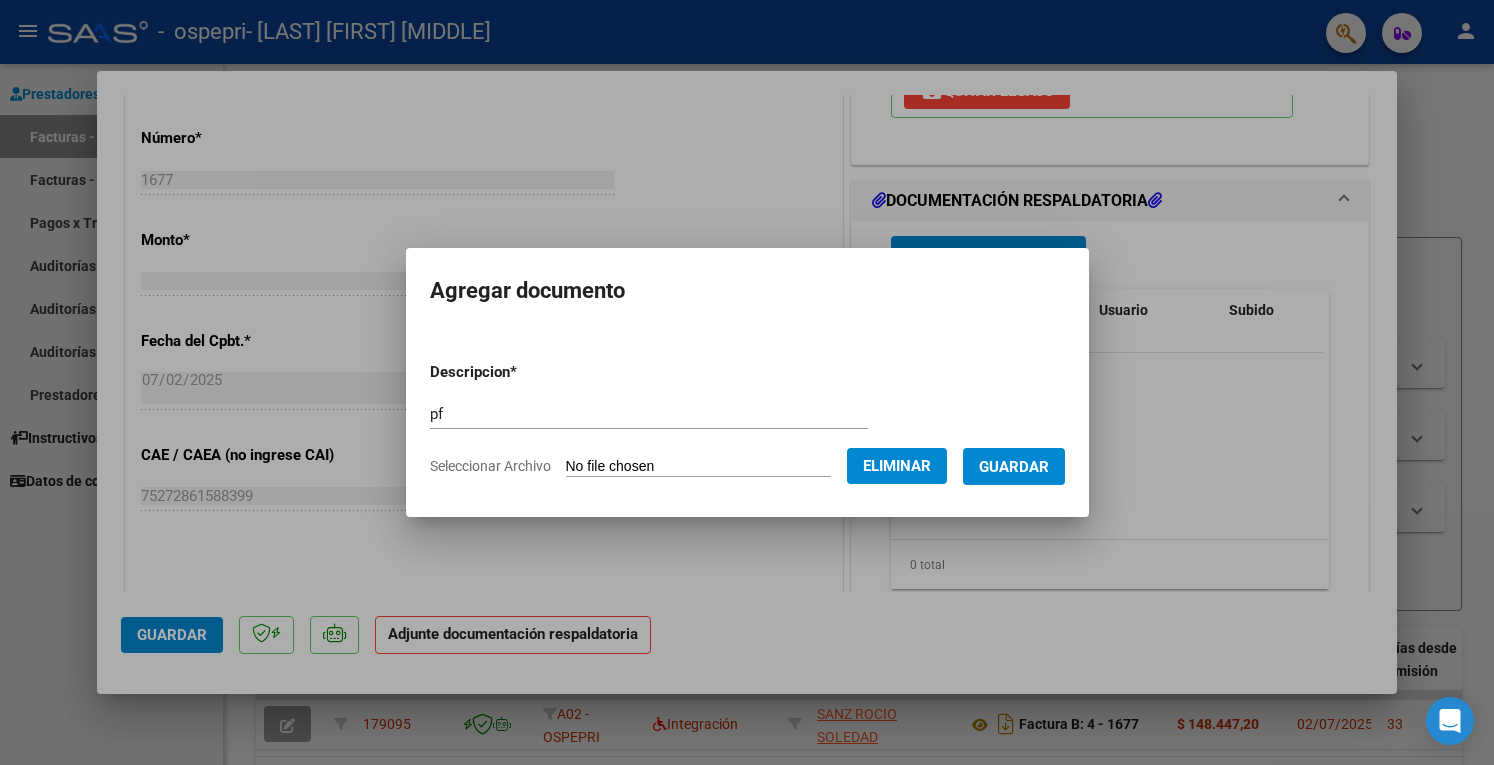click on "Guardar" at bounding box center [1014, 467] 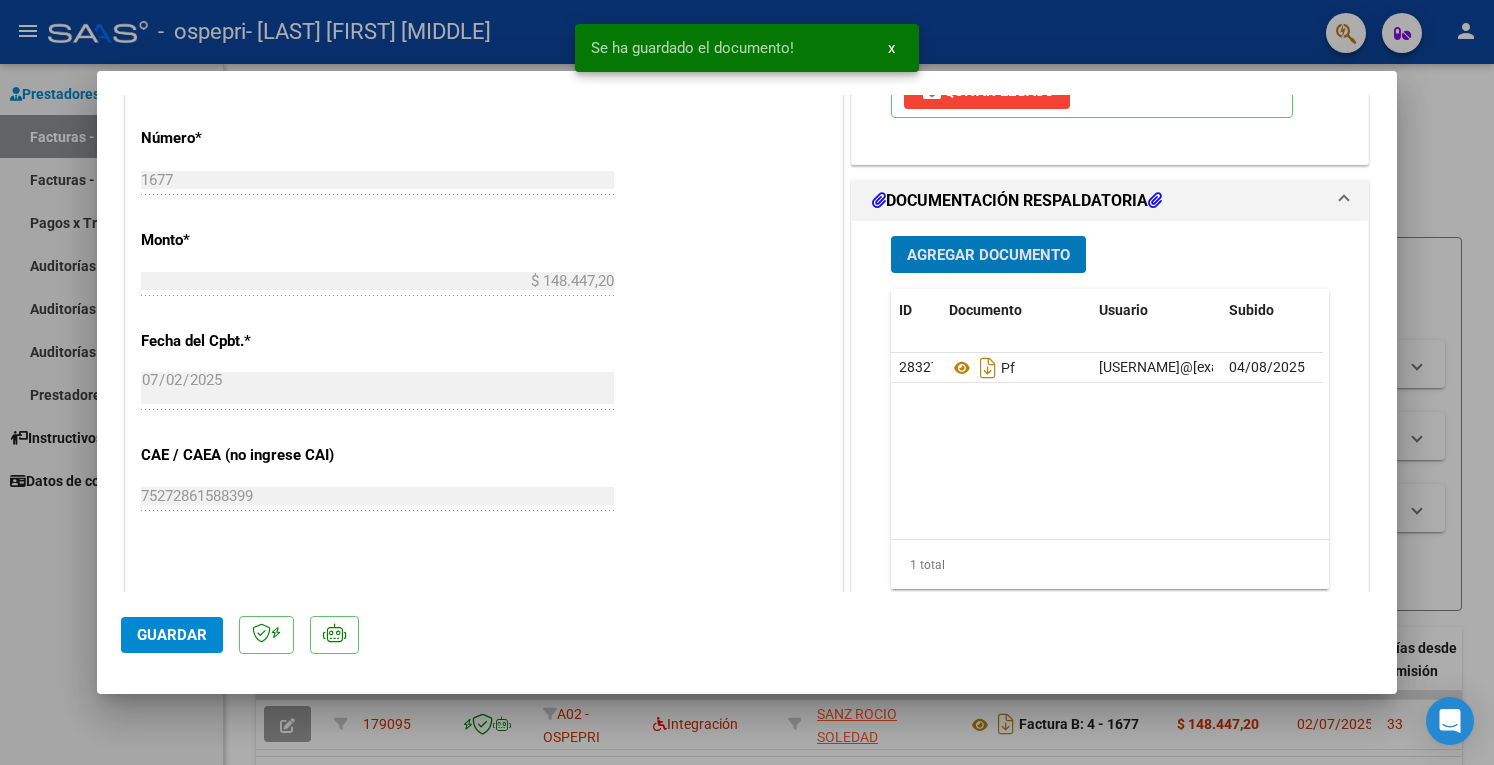 click on "Guardar" 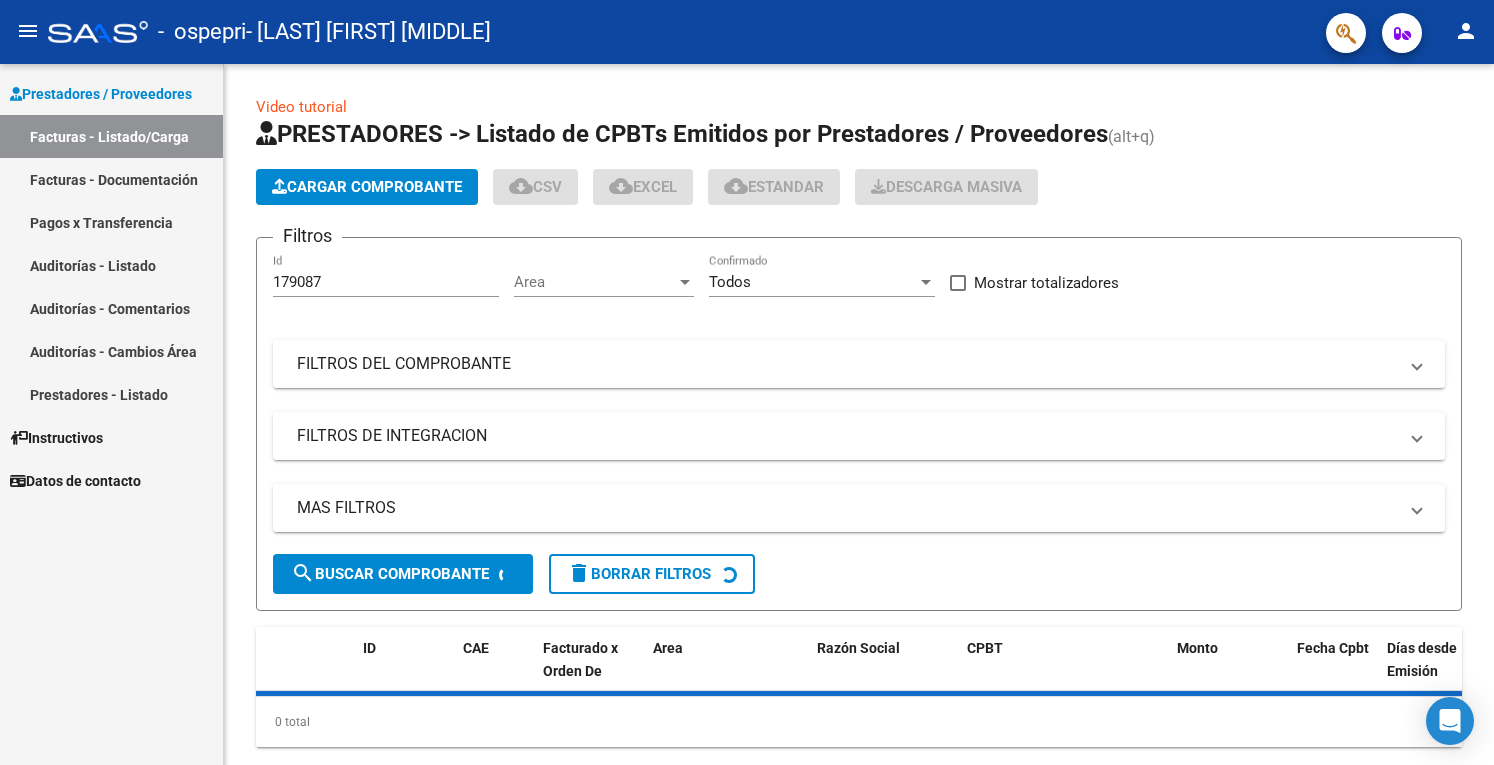 scroll, scrollTop: 0, scrollLeft: 0, axis: both 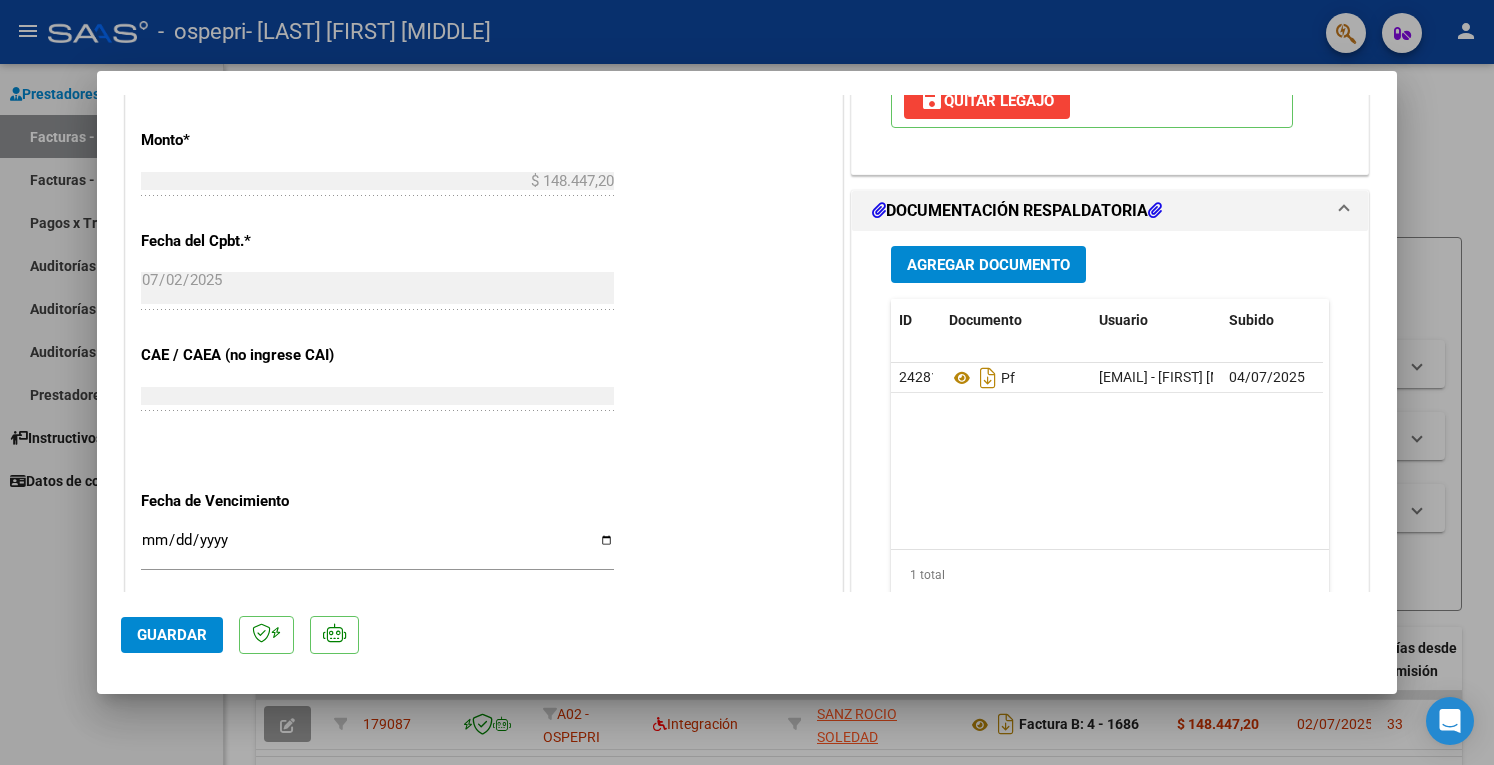 click on "Agregar Documento" at bounding box center (988, 265) 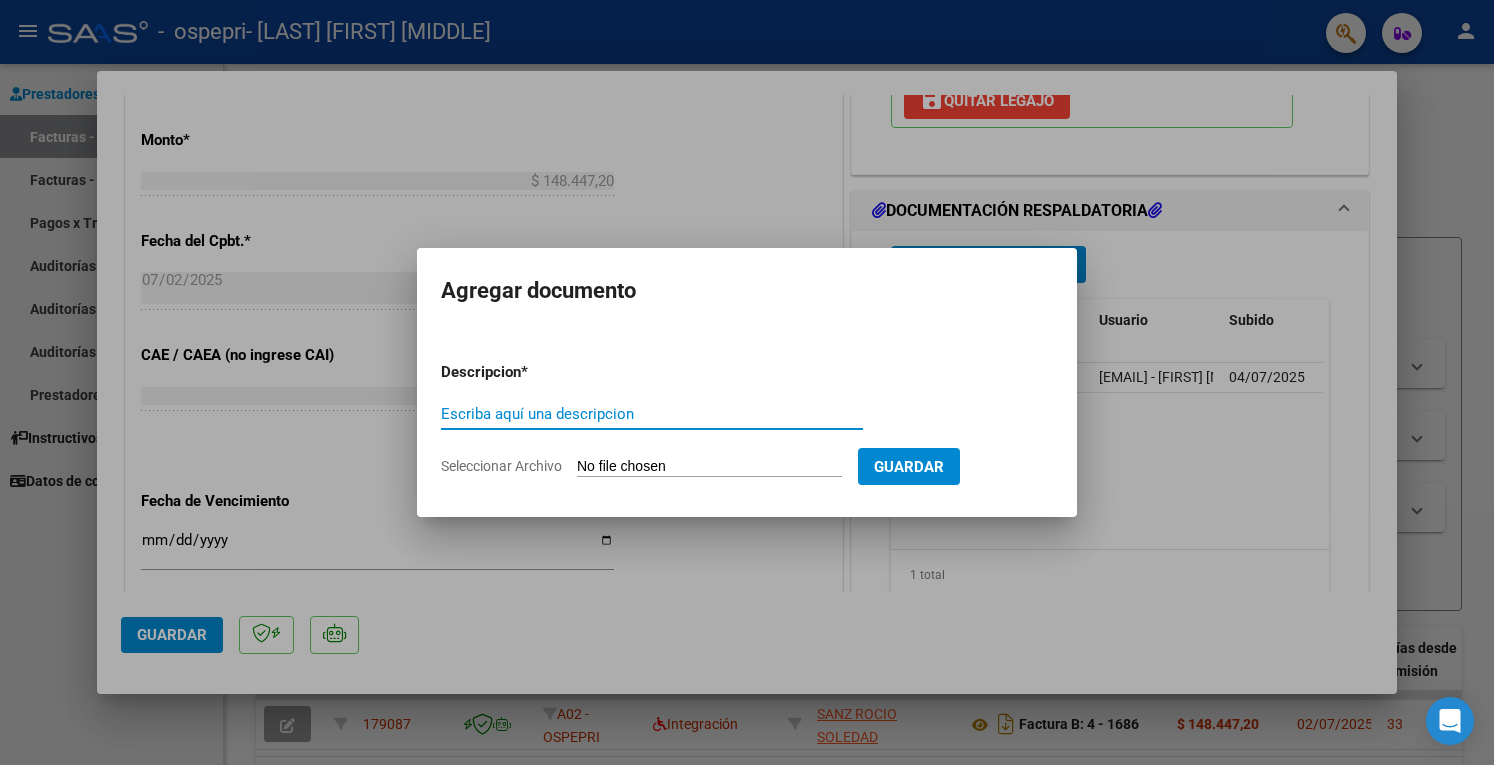 click on "Escriba aquí una descripcion" at bounding box center (652, 414) 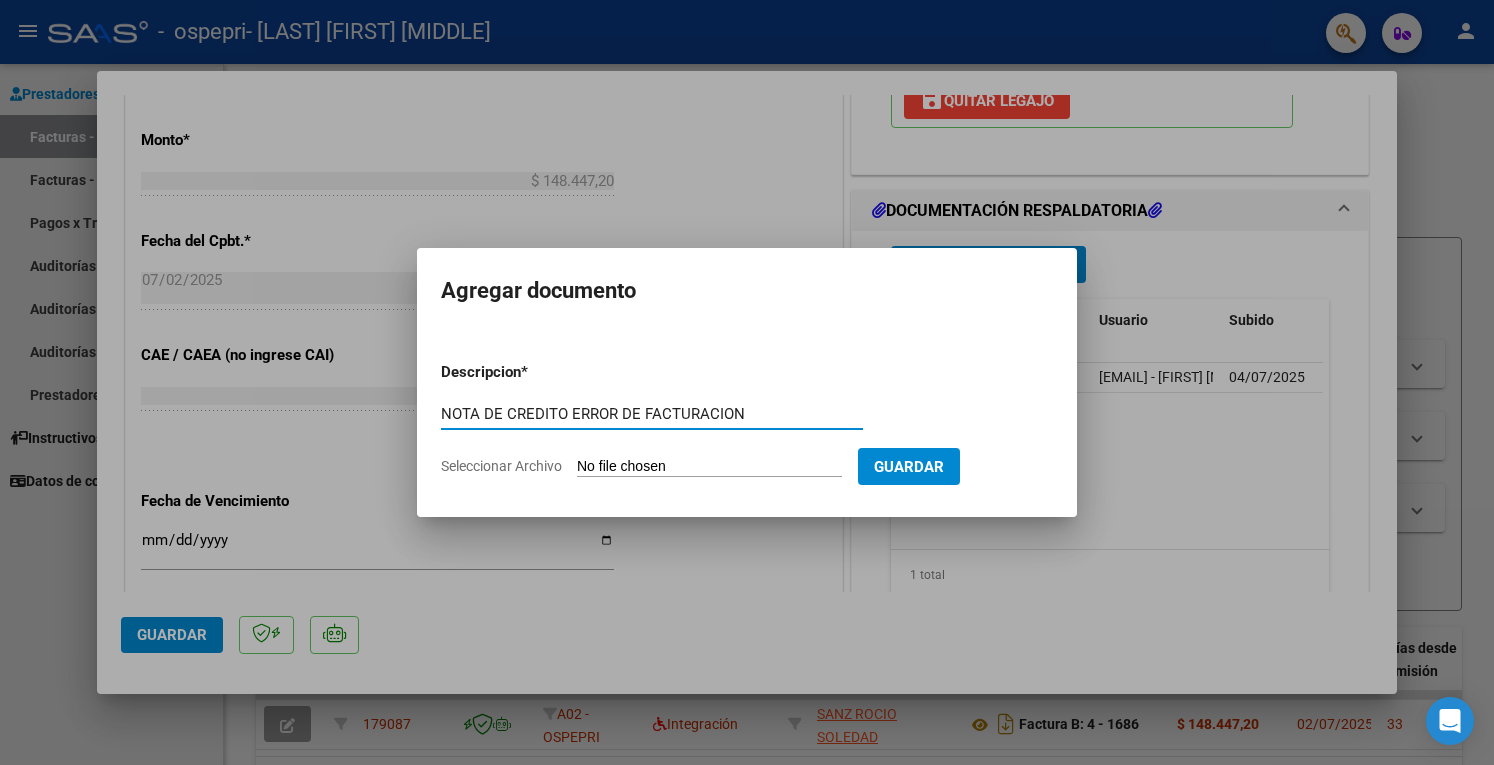 type on "NOTA DE CREDITO ERROR DE FACTURACION" 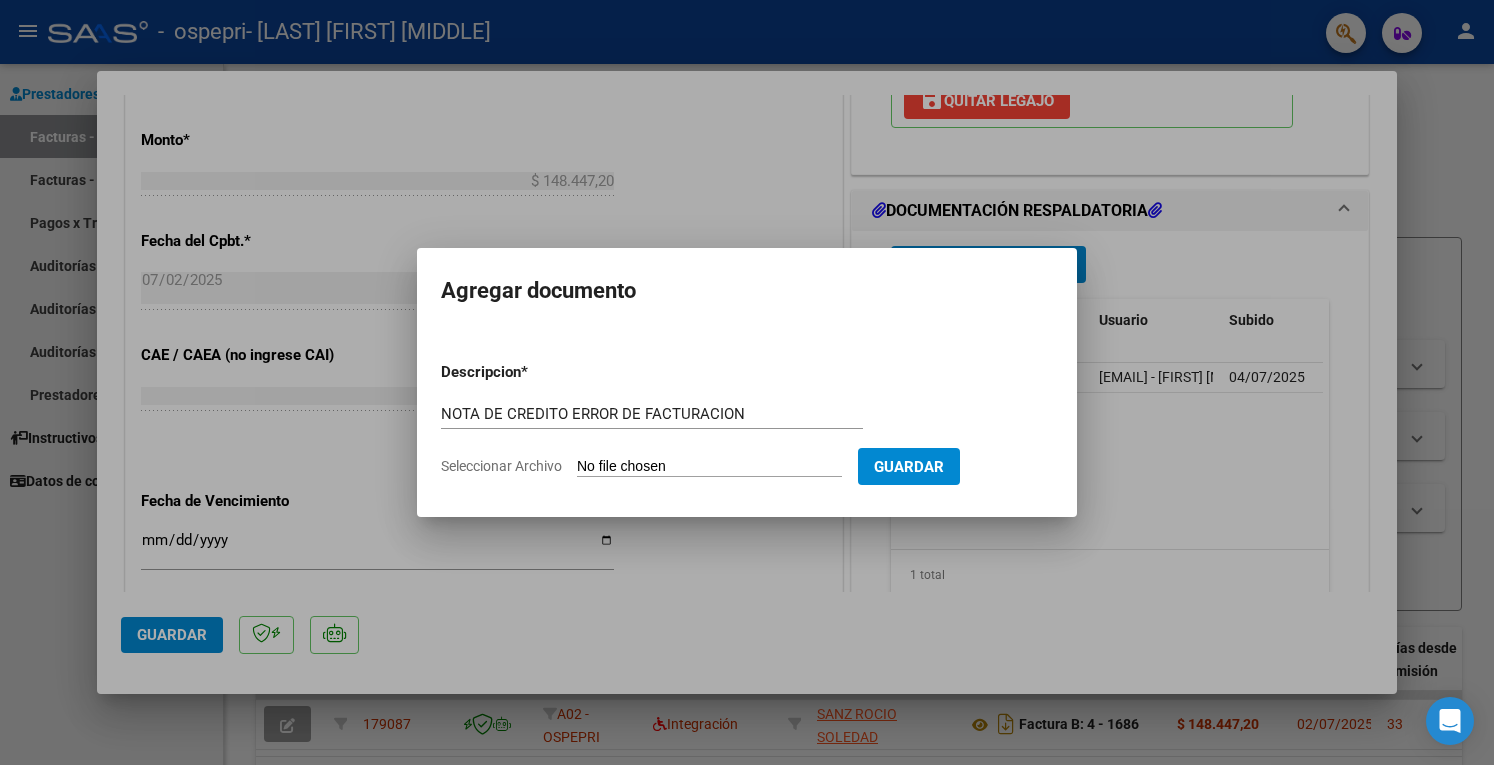 type on "C:\fakepath\27297525242_008_00004_00000133.pdf" 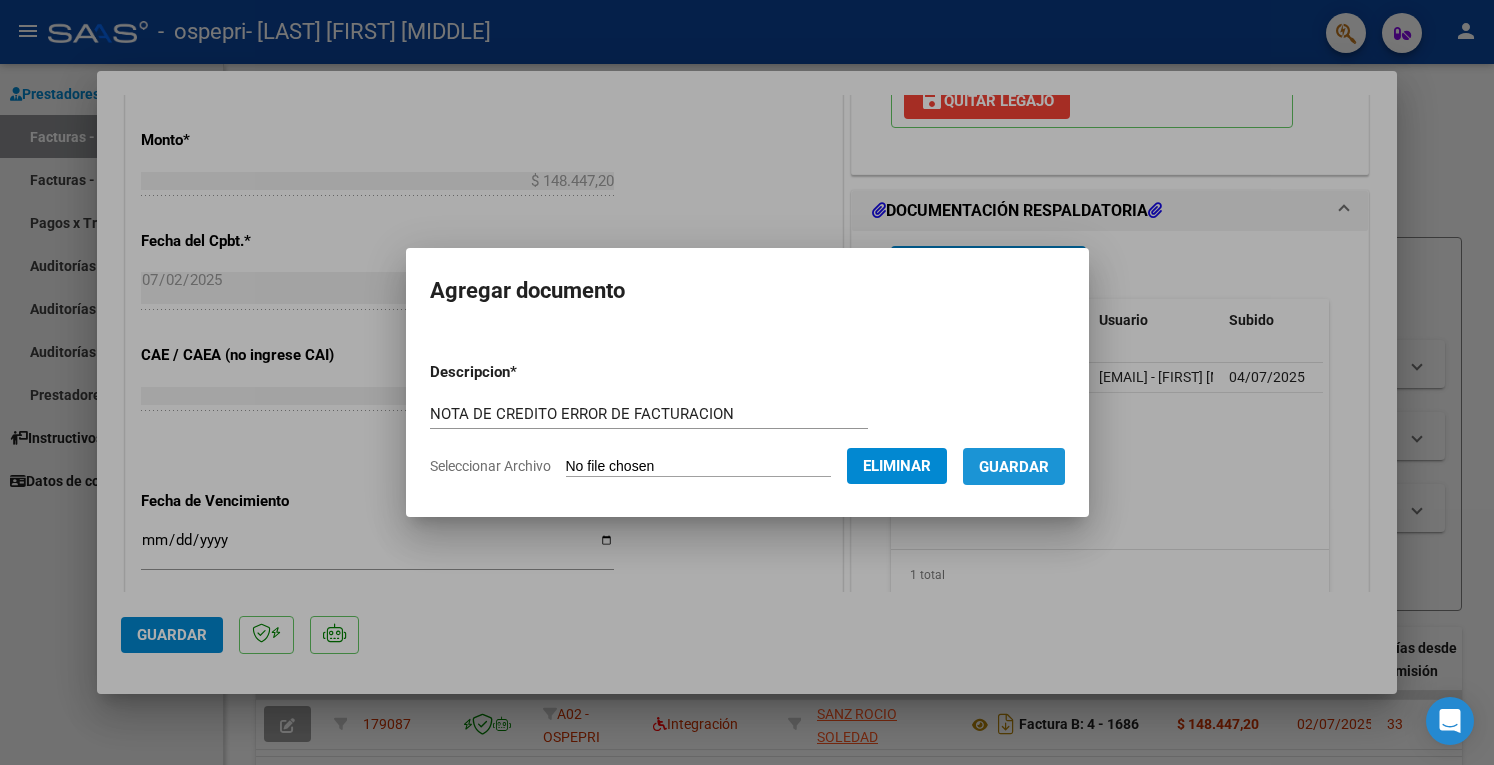 click on "Guardar" at bounding box center (1014, 466) 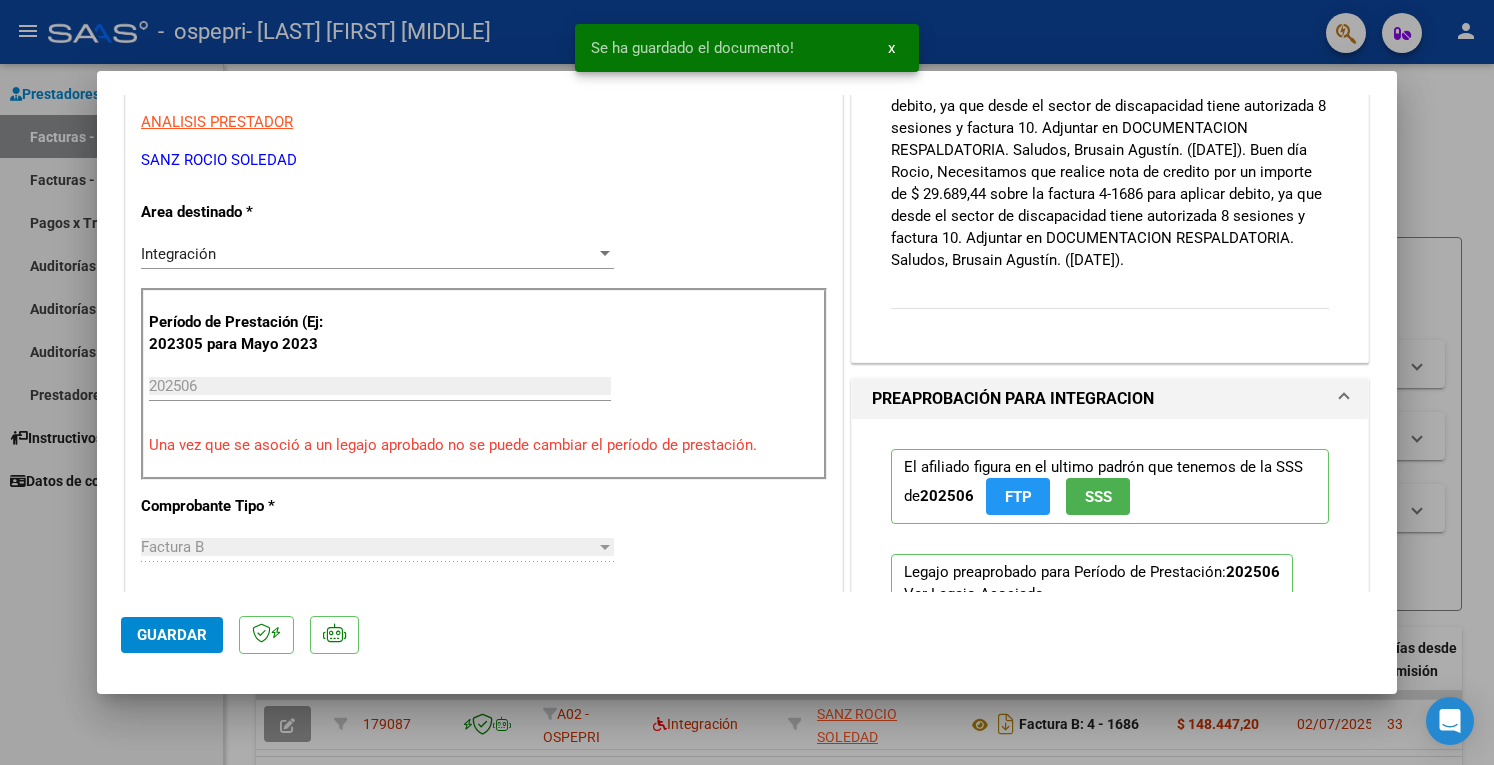 scroll, scrollTop: 300, scrollLeft: 0, axis: vertical 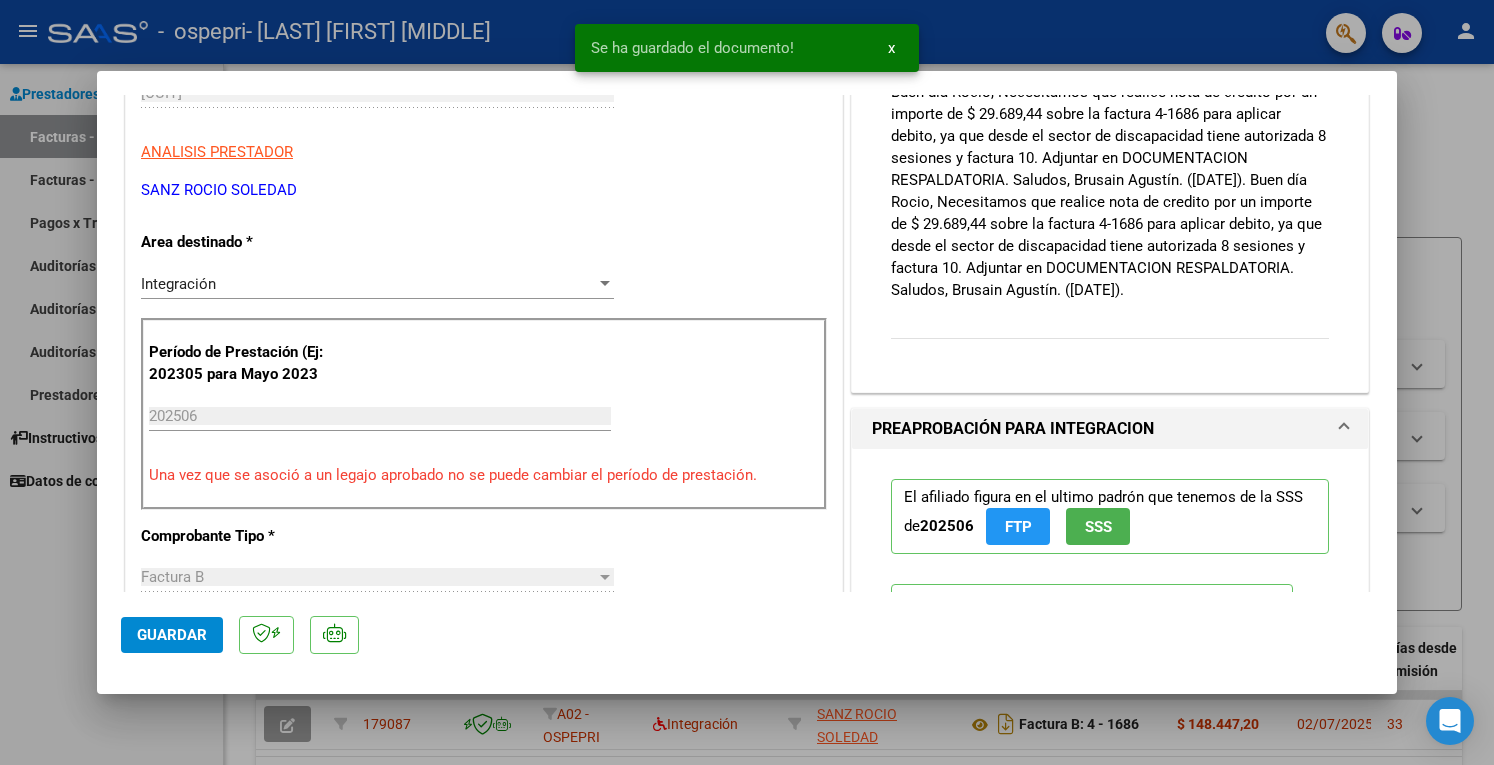 click on "Buen día Rocio,
Necesitamos que realice nota de credito por un importe de $ 29.689,44 sobre la factura 4-1686 para aplicar debito, ya que desde el sector de discapacidad tiene autorizada 8 sesiones y factura 10.
Adjuntar en DOCUMENTACION RESPALDATORIA.
Saludos,
Brusain Agustín.
(10/07/2025).
Buen día Rocio,
Necesitamos que realice nota de credito por un importe de $ 29.689,44 sobre la factura 4-1686 para aplicar debito, ya que desde el sector de discapacidad tiene autorizada 8 sesiones y factura 10.
Adjuntar en DOCUMENTACION RESPALDATORIA.
Saludos,
Brusain Agustín.
(23/07/2025)." at bounding box center (1110, 191) 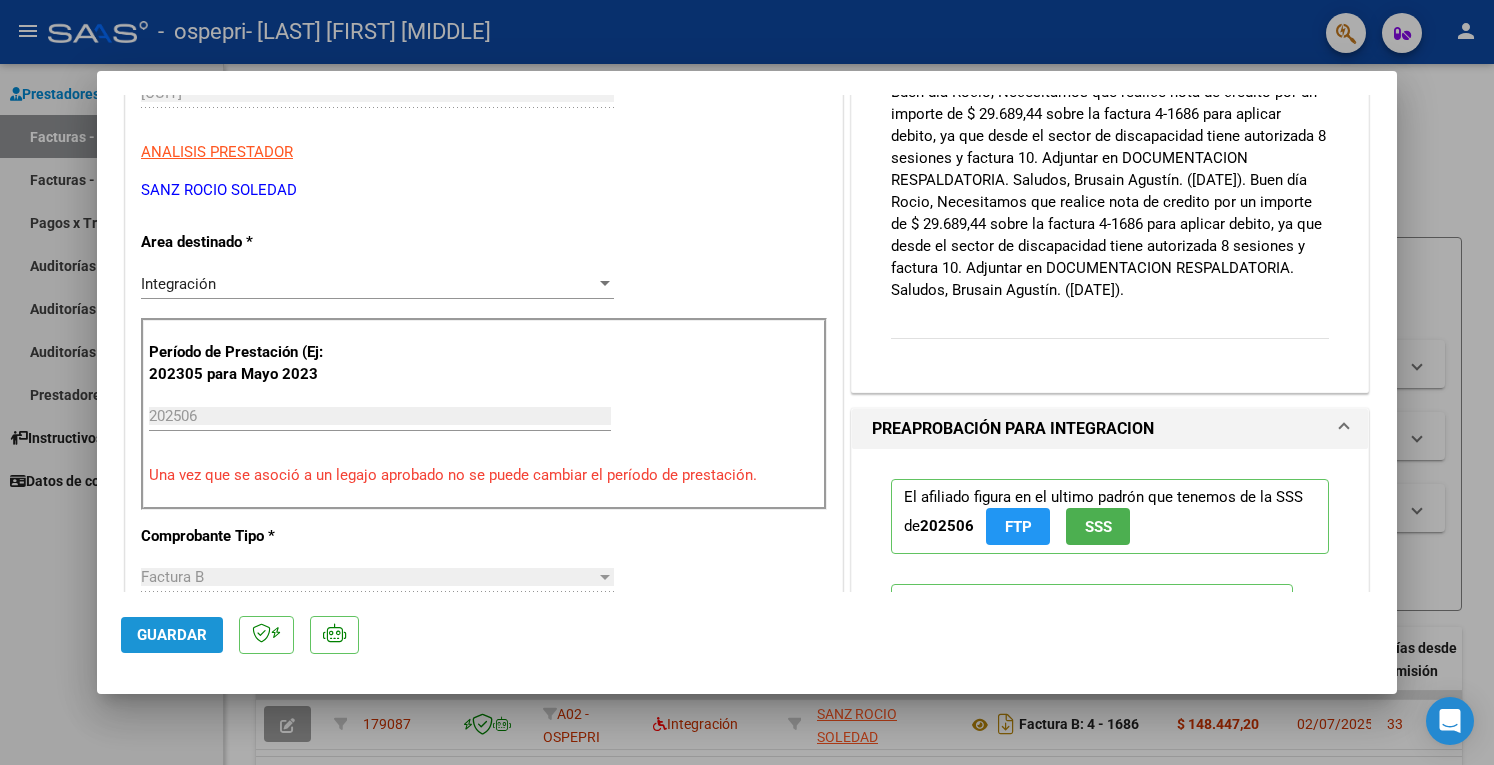 click on "Guardar" 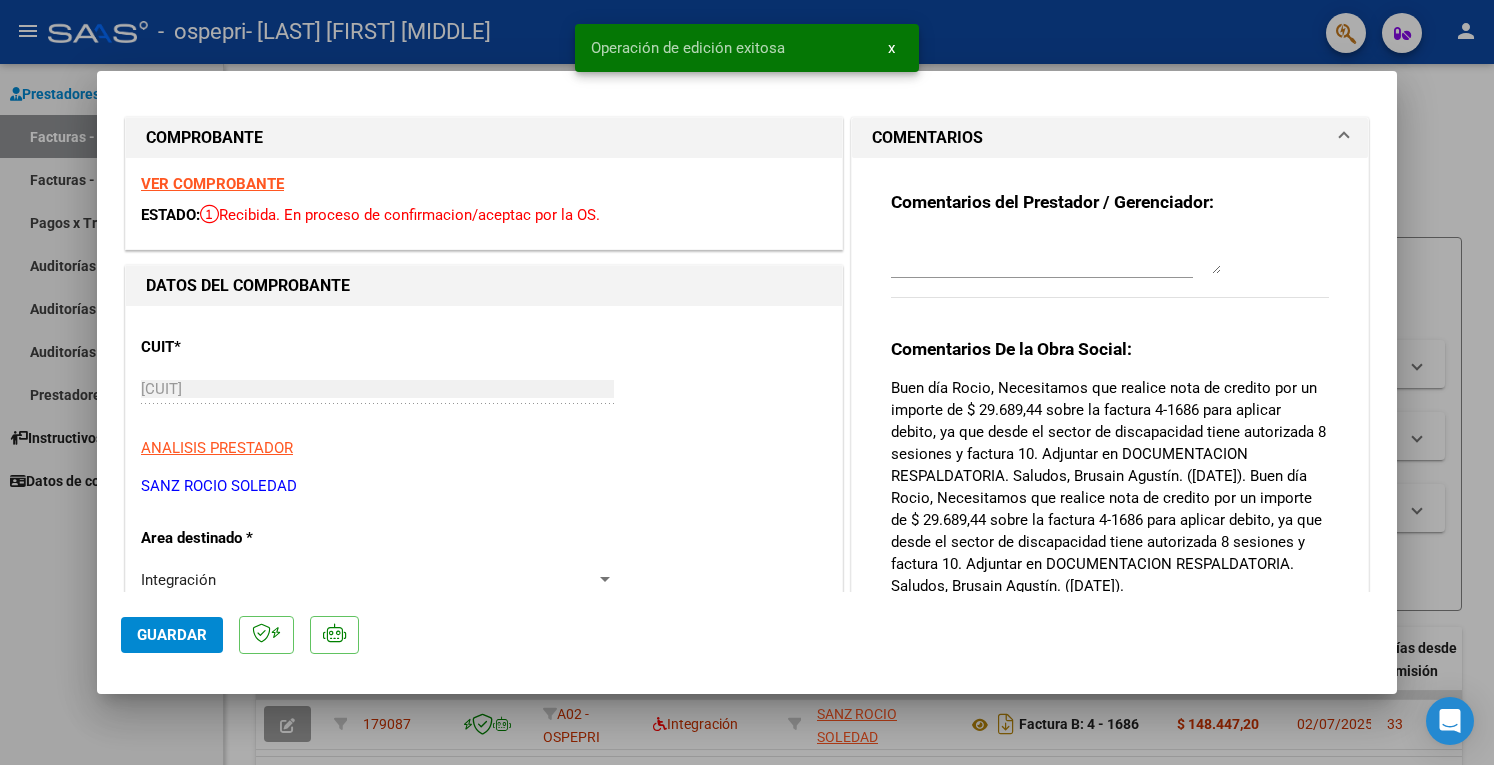 scroll, scrollTop: 0, scrollLeft: 0, axis: both 